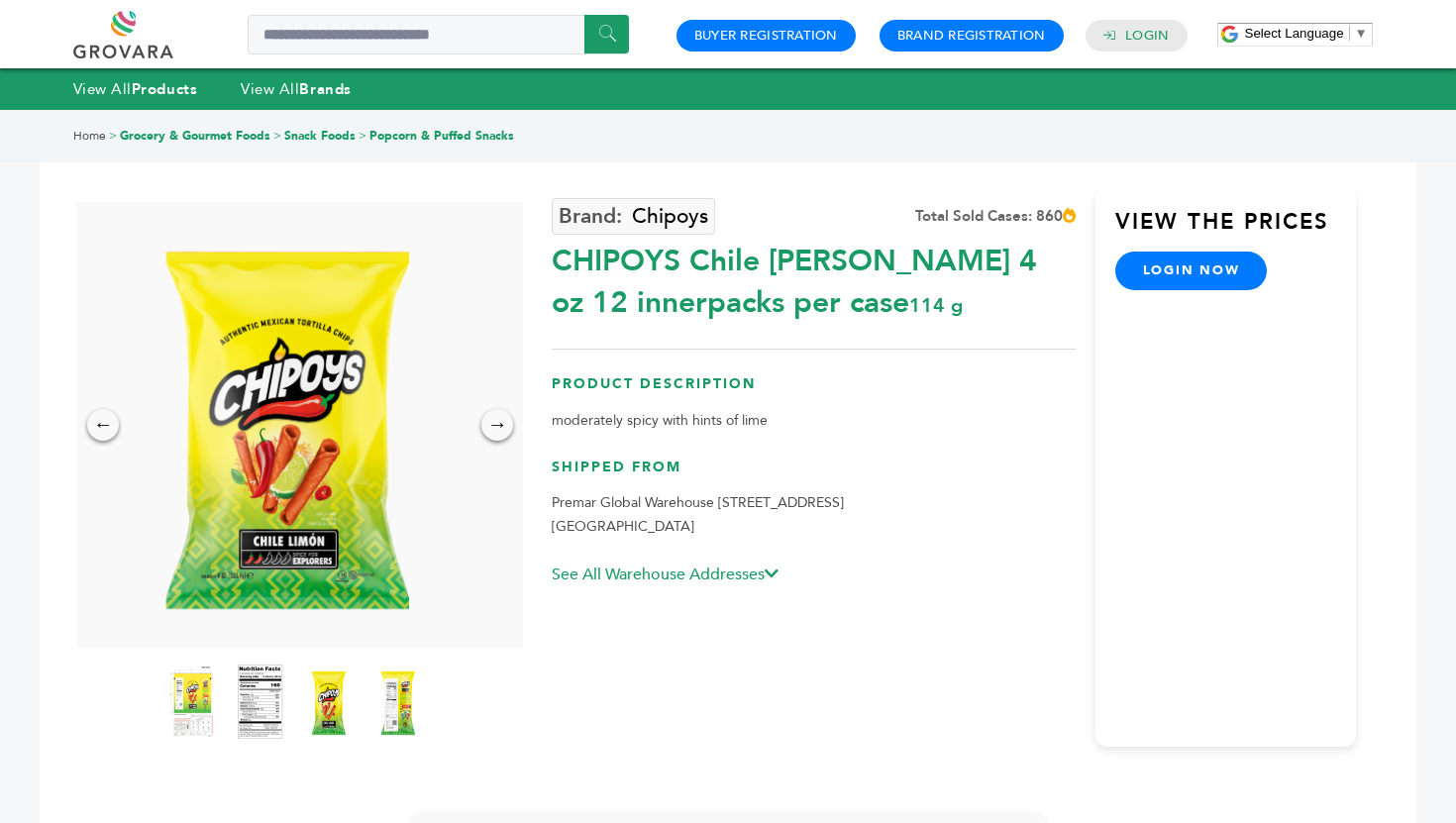 scroll, scrollTop: 47, scrollLeft: 0, axis: vertical 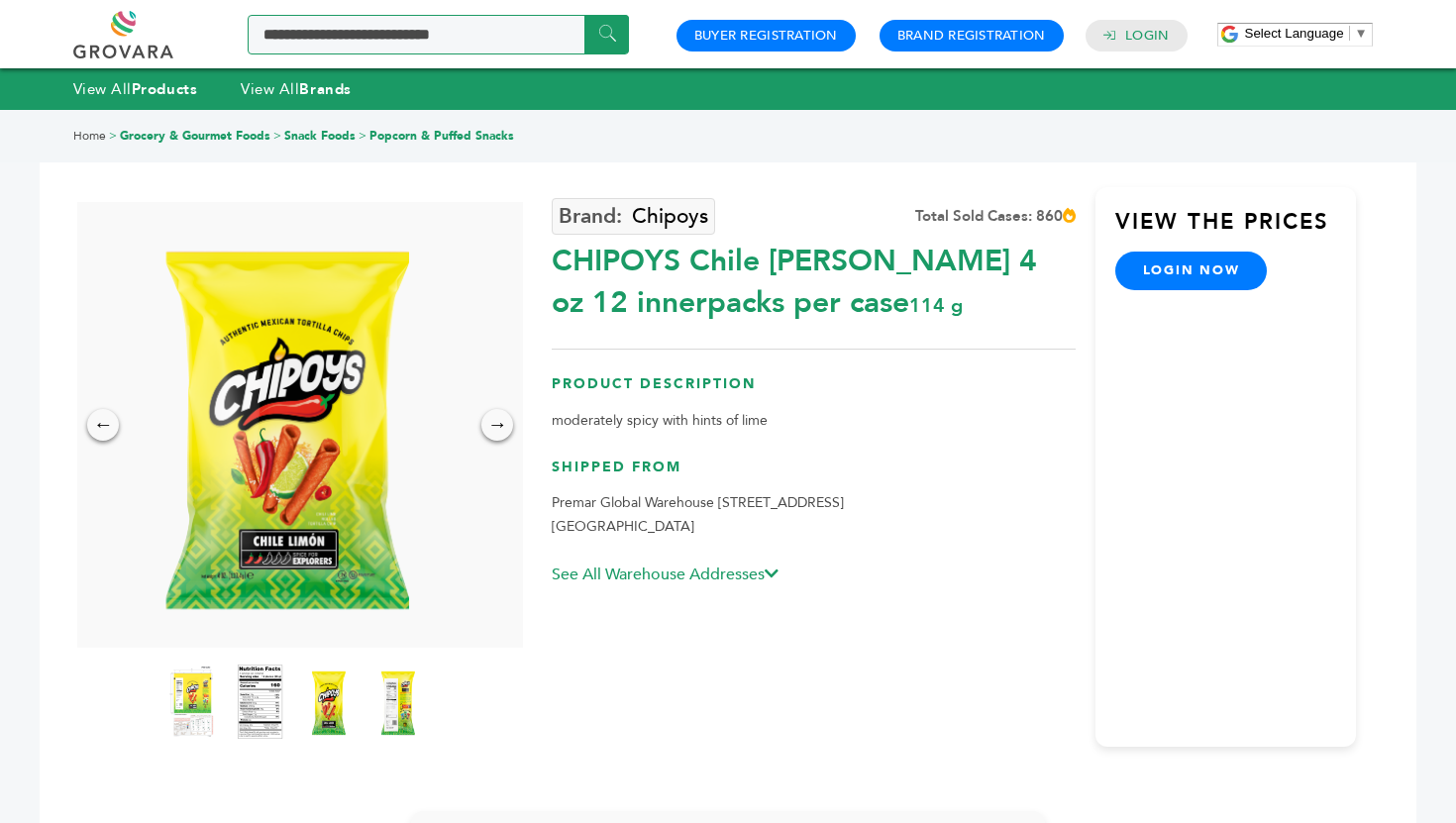 click at bounding box center (438, 35) 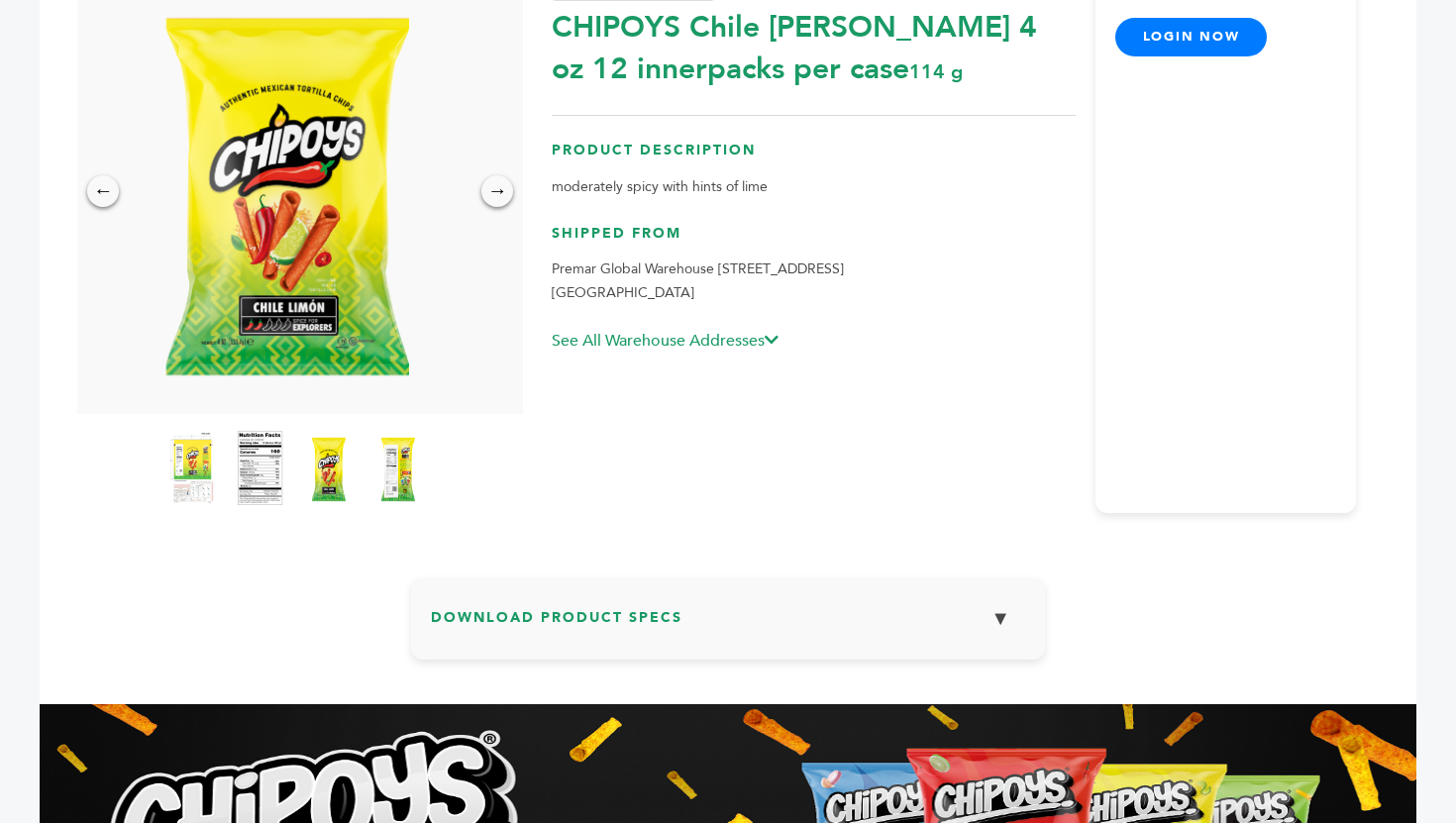 scroll, scrollTop: 0, scrollLeft: 0, axis: both 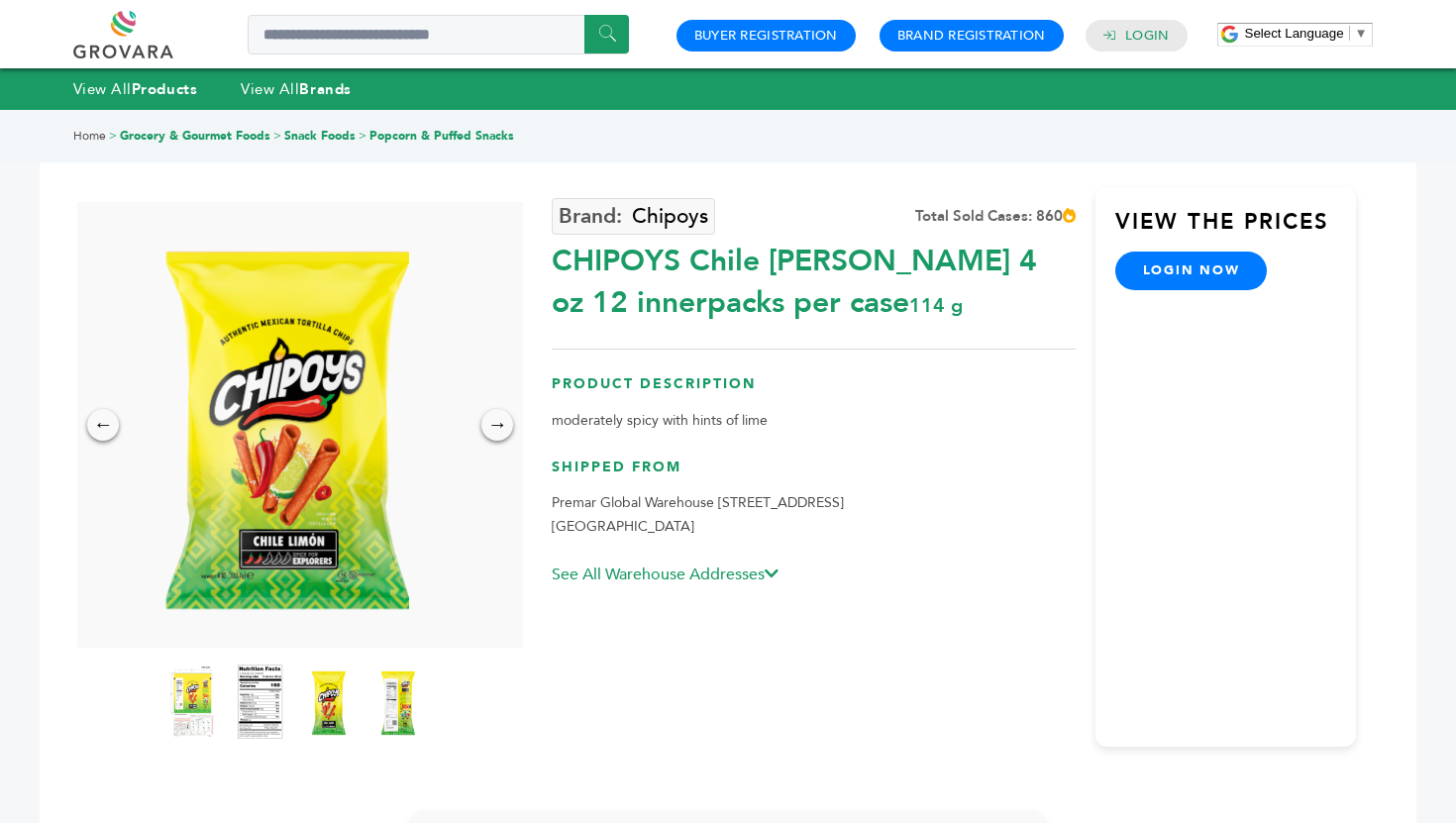 click on "******
0															0
Buyer Registration
Brand Registration
Login
Select Language ​ ▼
Menu" at bounding box center (728, 34) 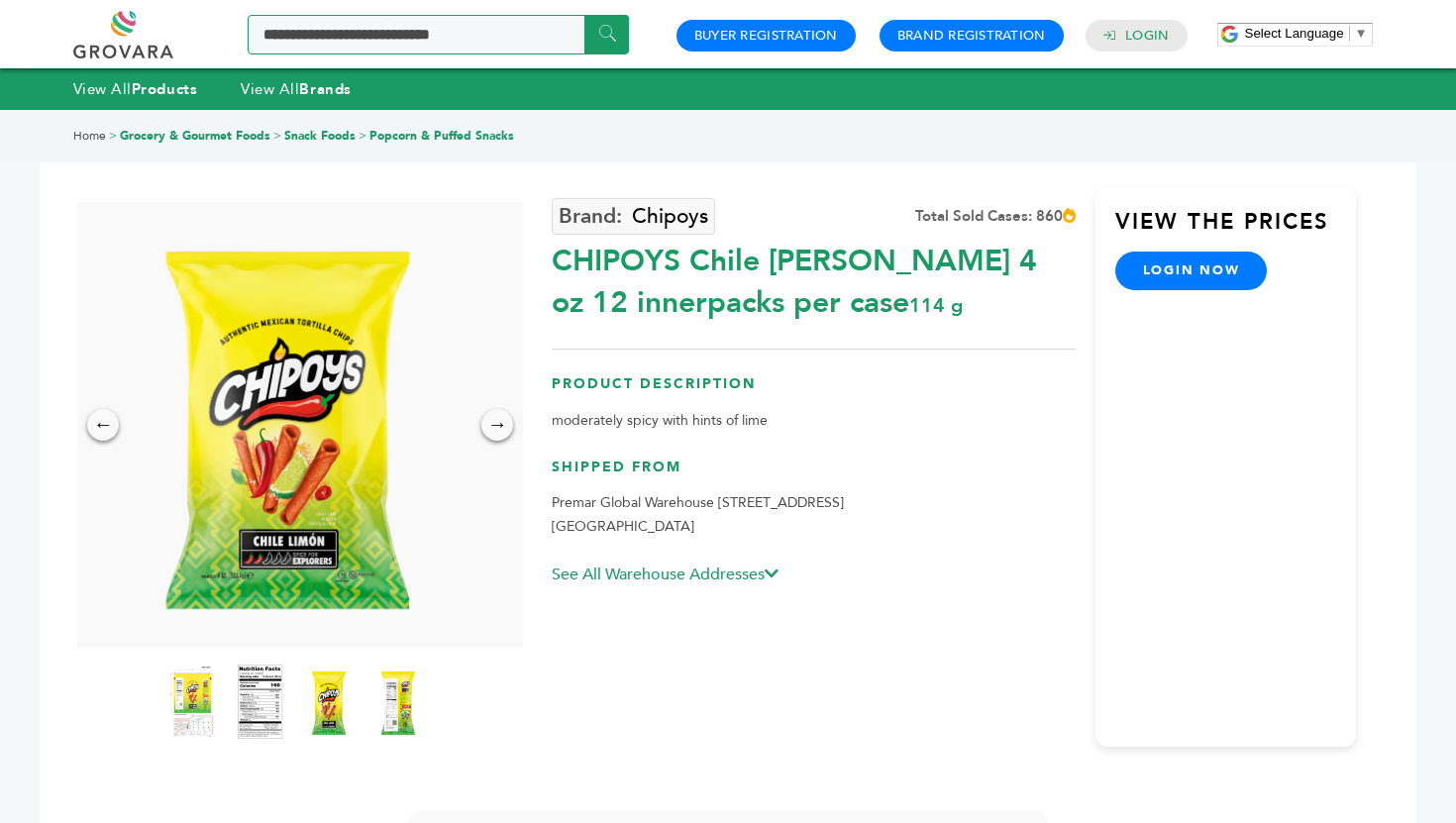 click at bounding box center [438, 35] 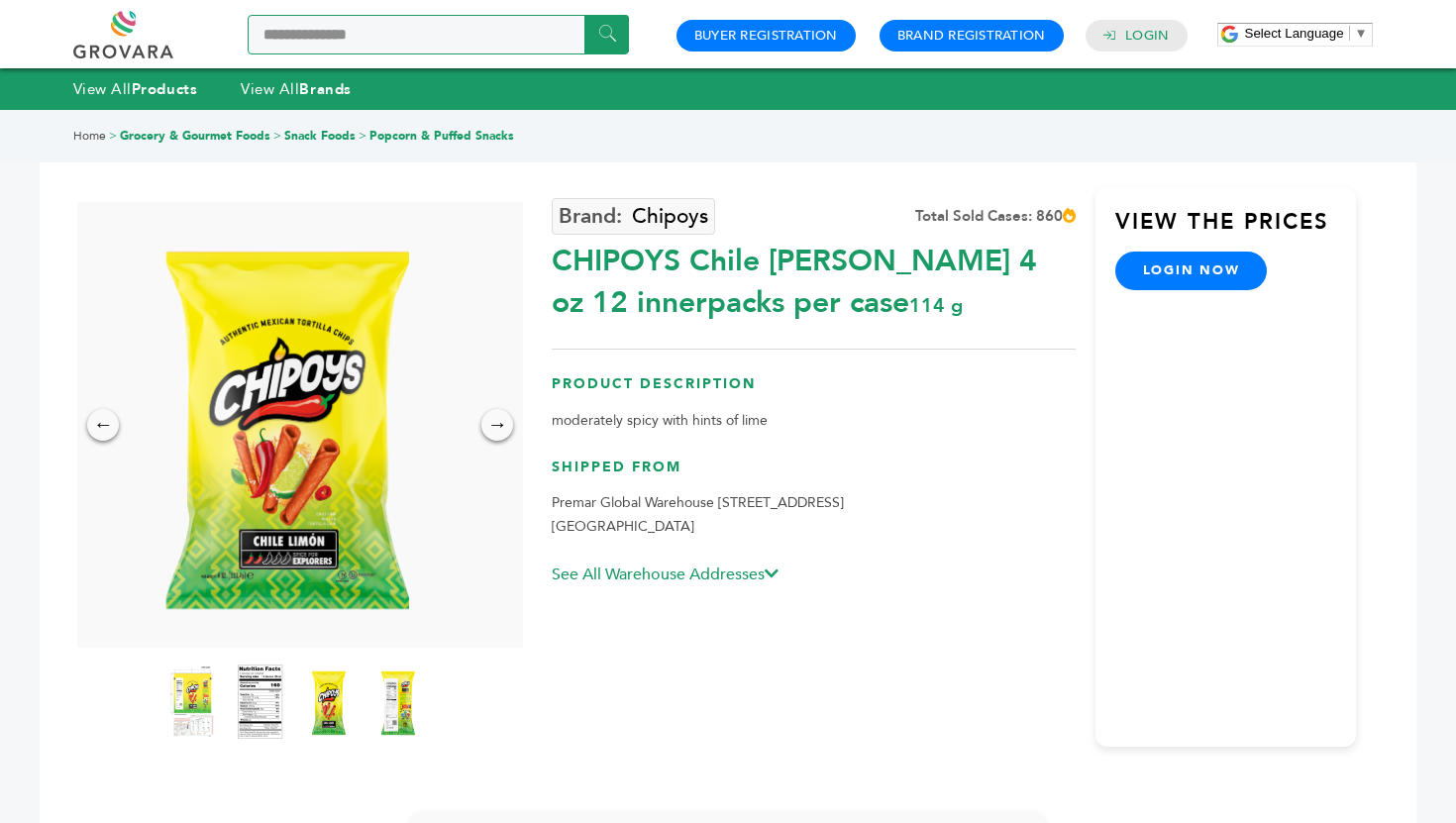 type on "**********" 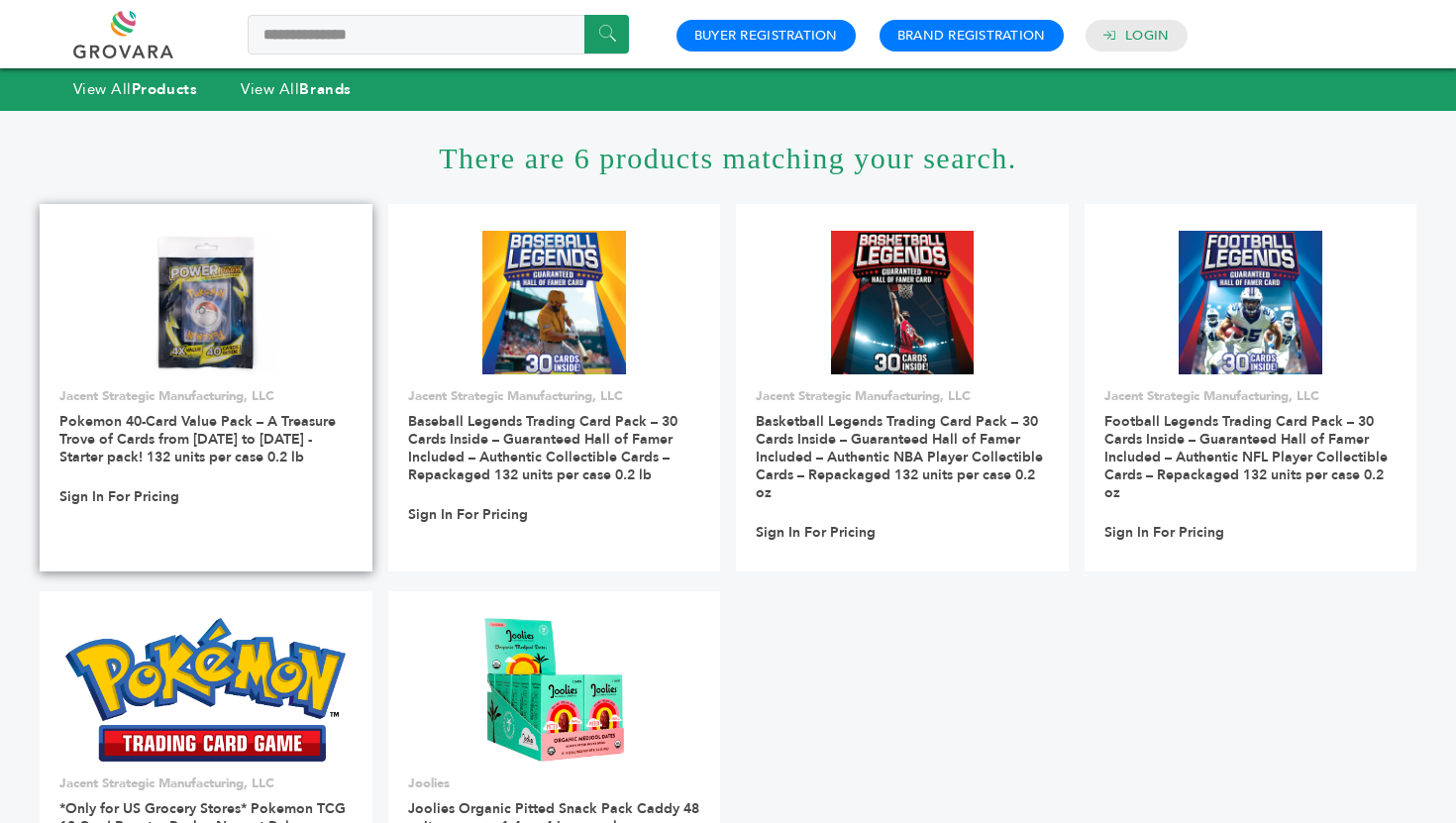 scroll, scrollTop: 0, scrollLeft: 0, axis: both 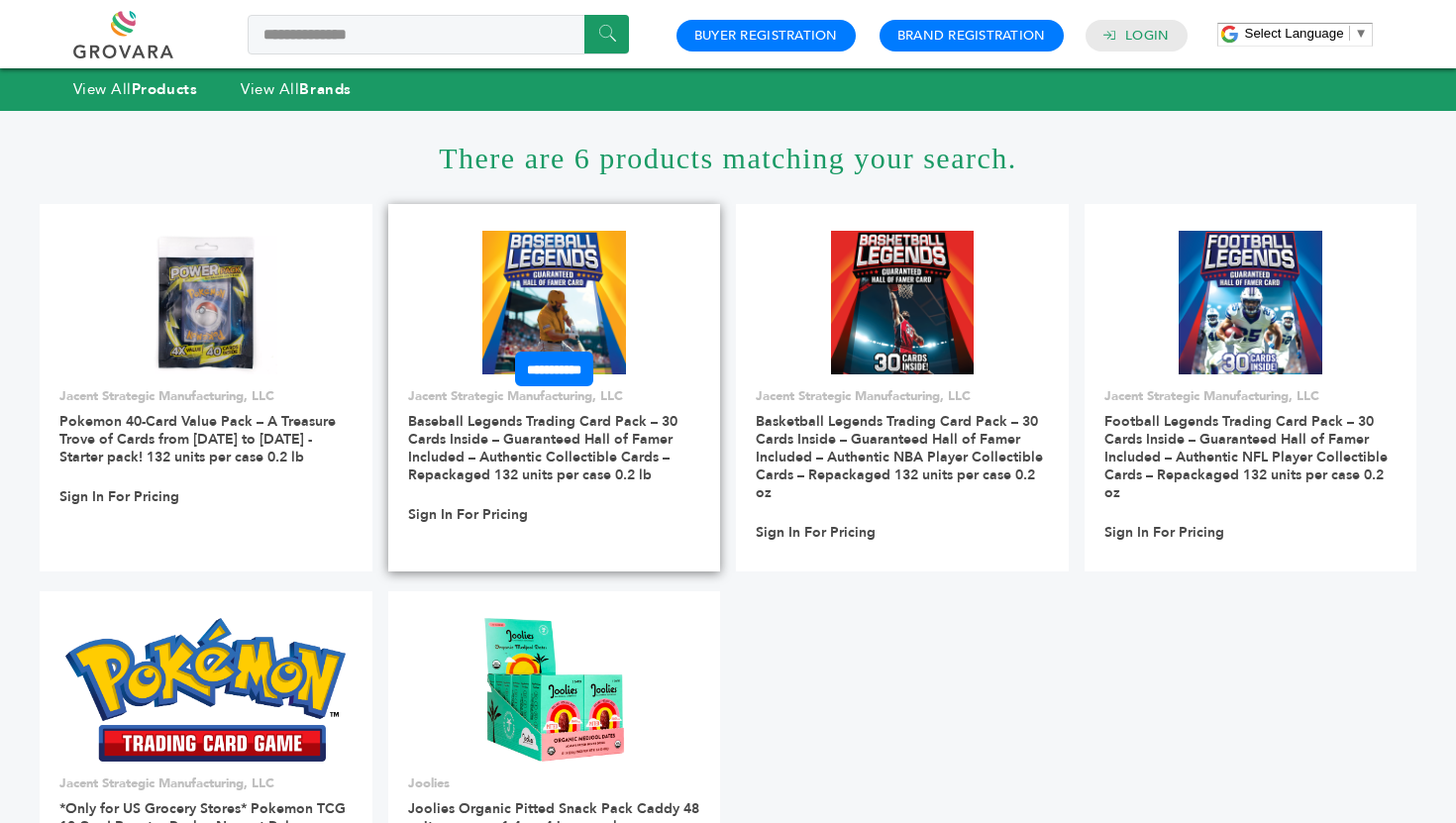 click at bounding box center [554, 302] 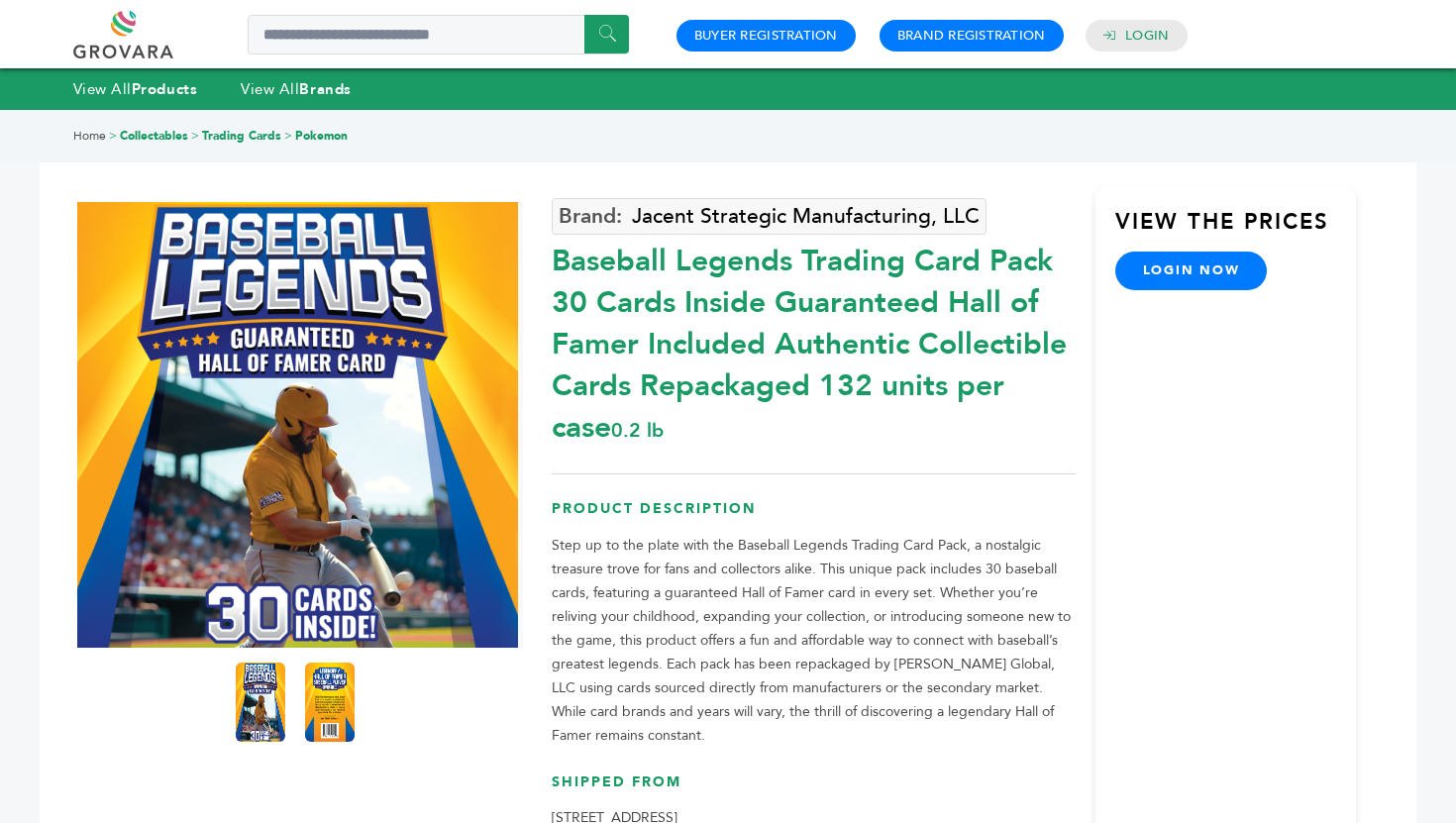 scroll, scrollTop: 0, scrollLeft: 0, axis: both 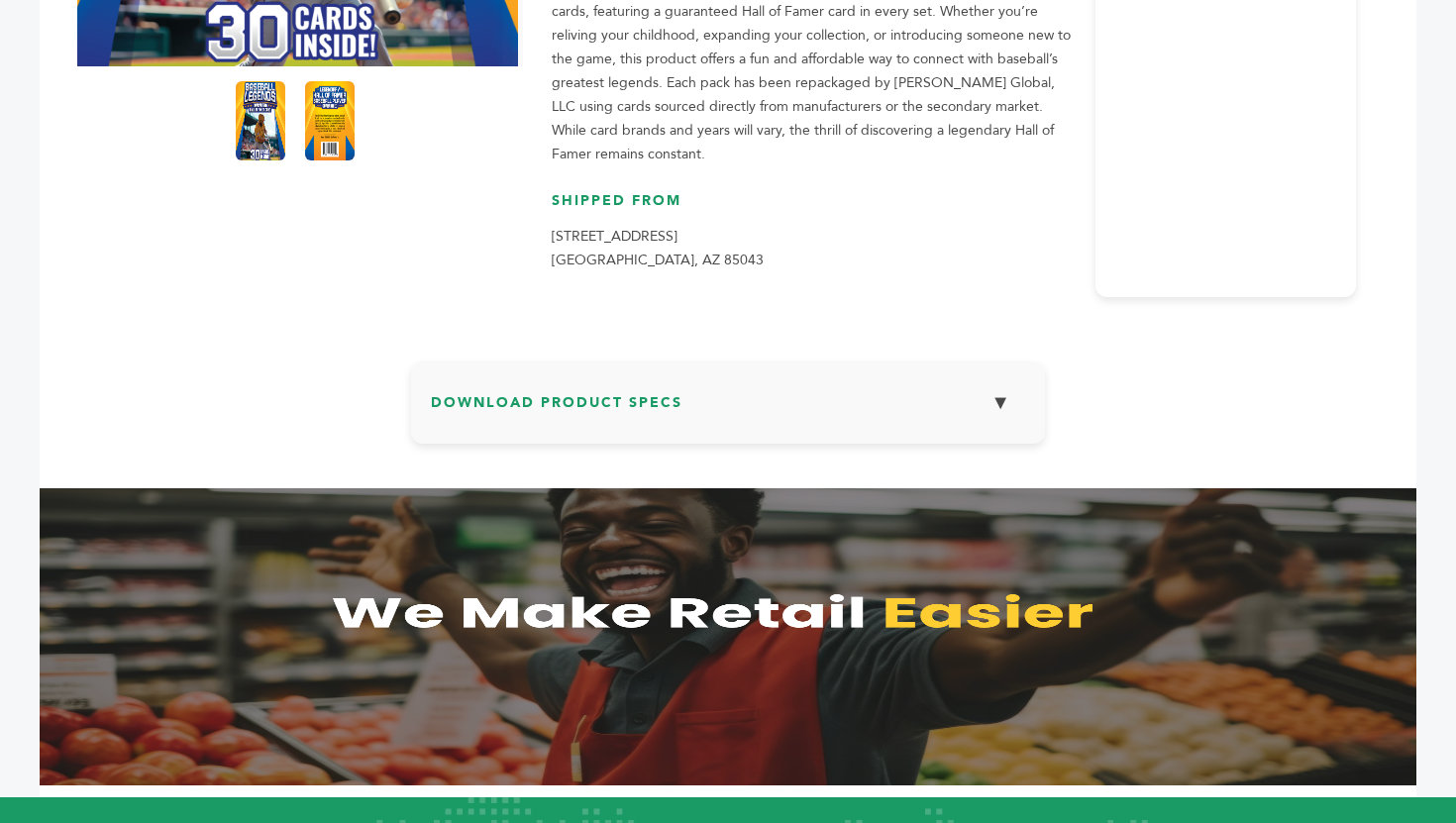 click on "Download Product Specs
▼
Product Specs" at bounding box center [728, 402] 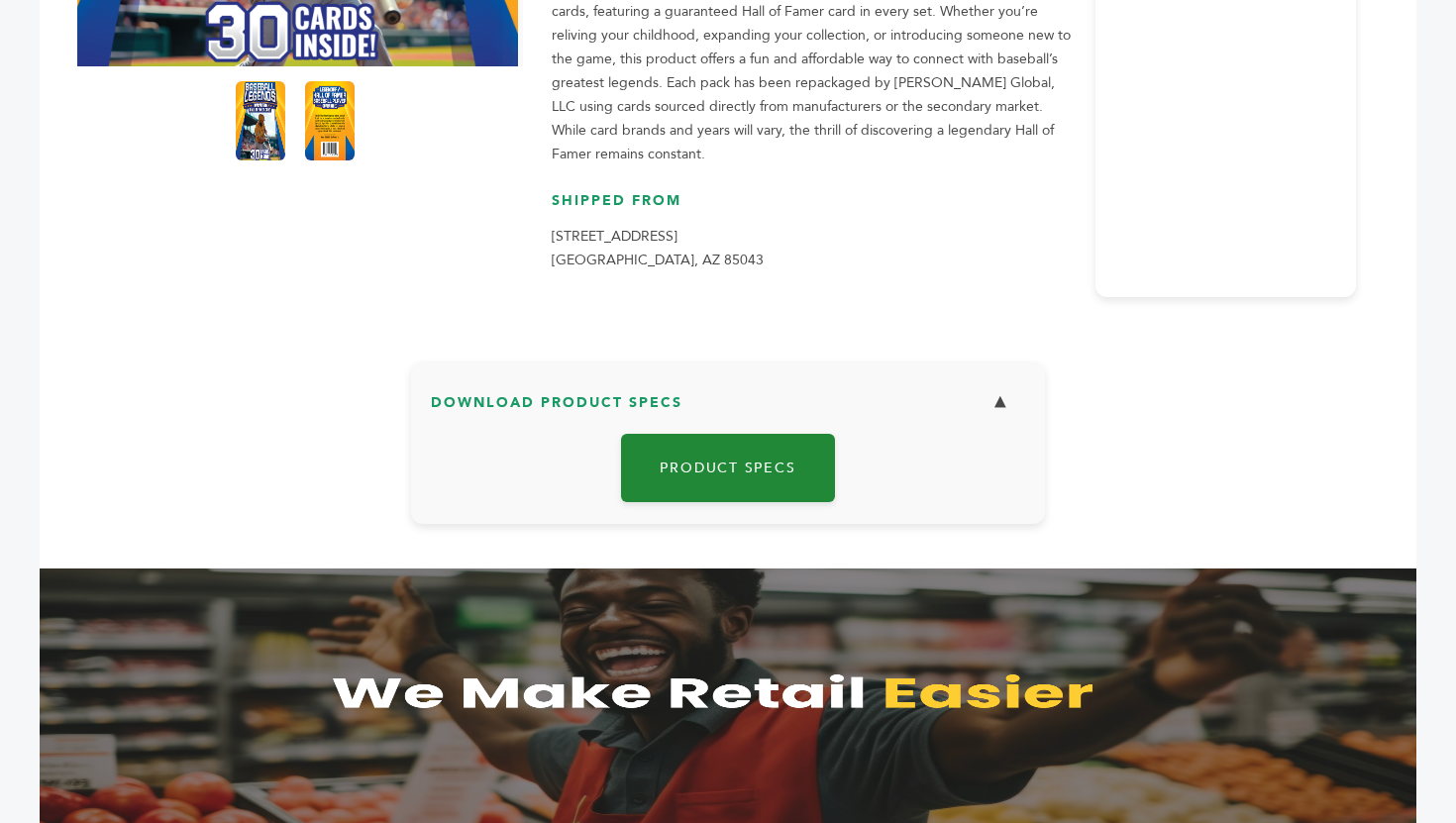 click on "Product Specs" at bounding box center (728, 467) 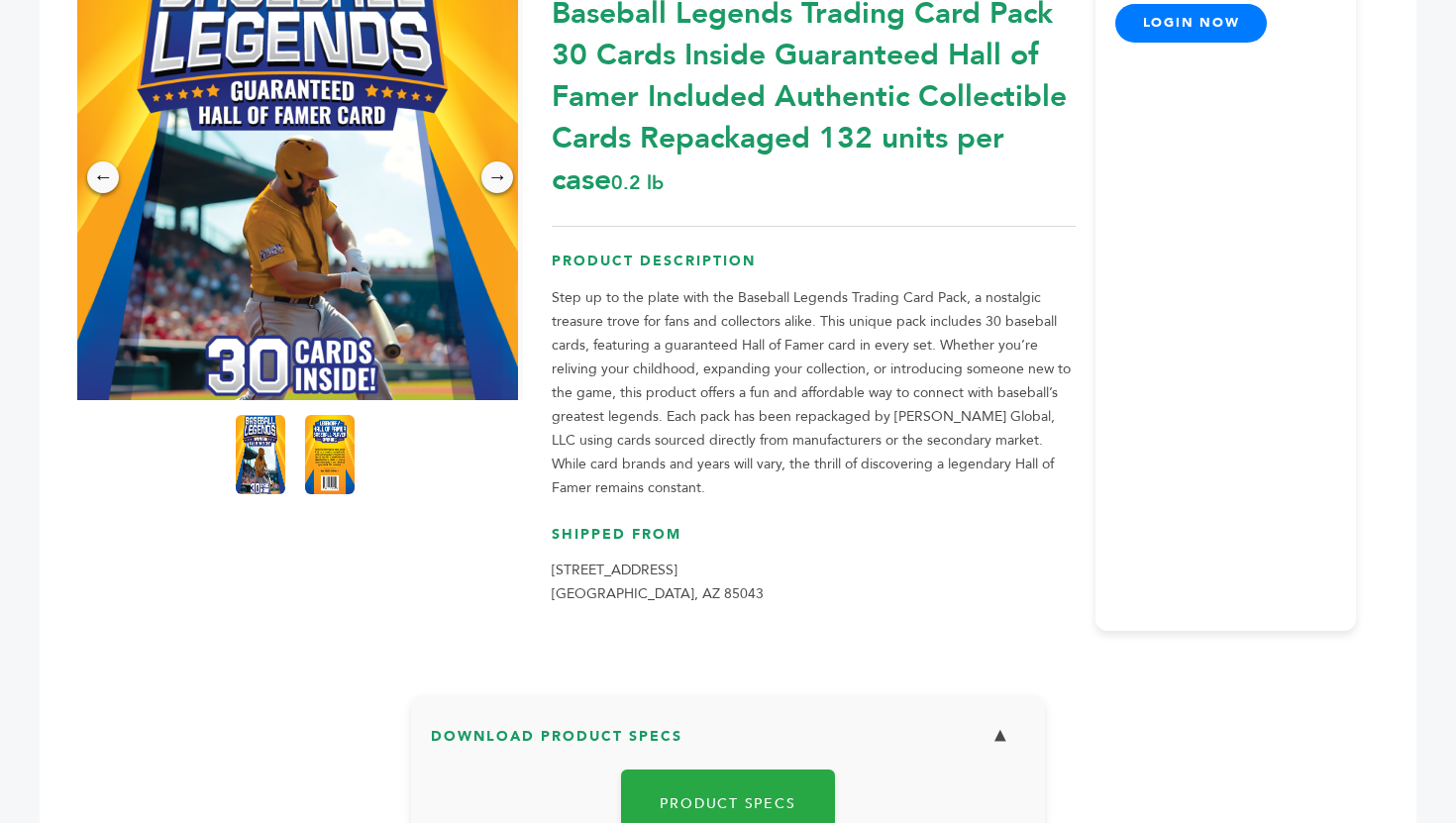 scroll, scrollTop: 0, scrollLeft: 0, axis: both 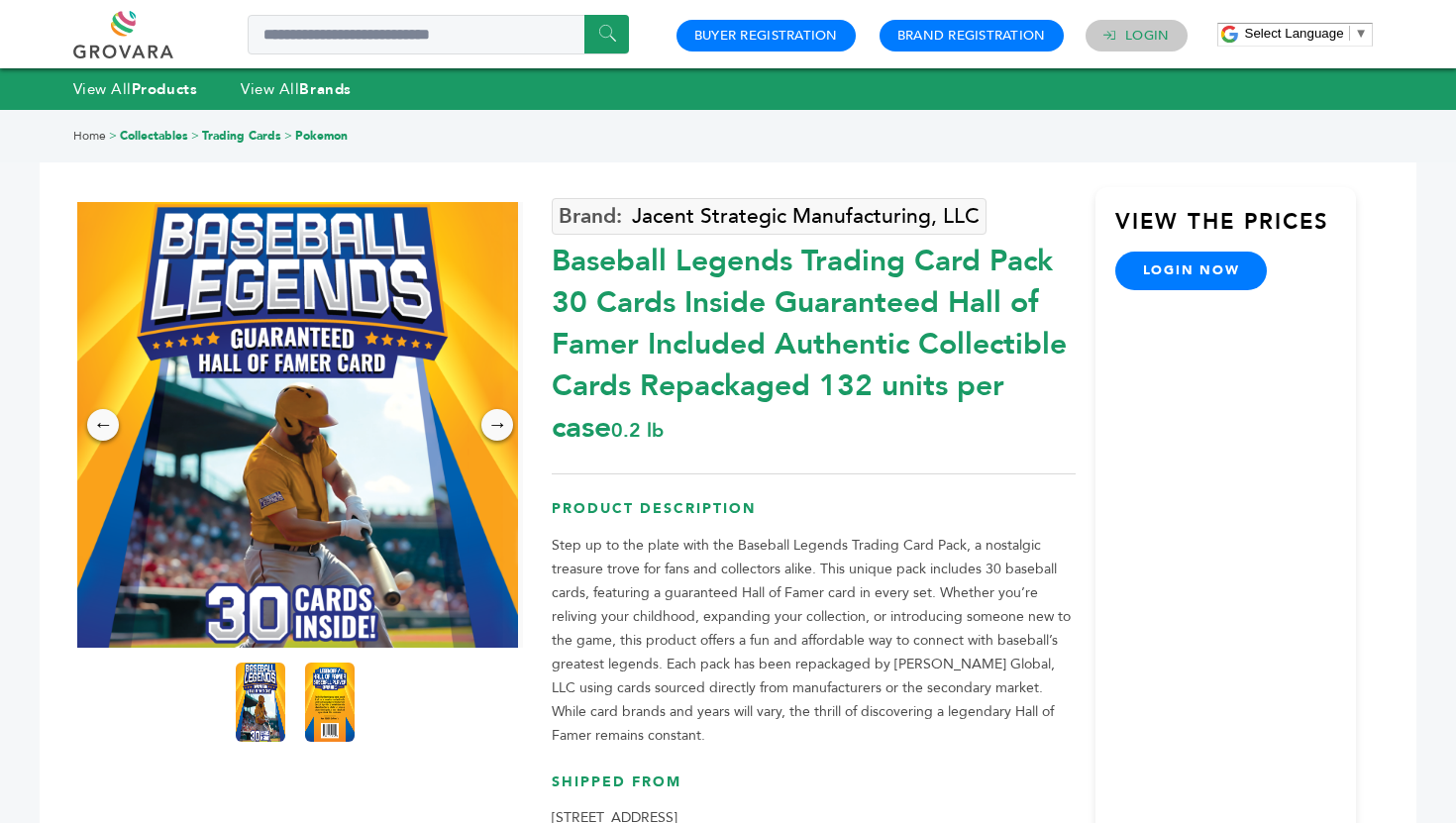 click at bounding box center (1110, 36) 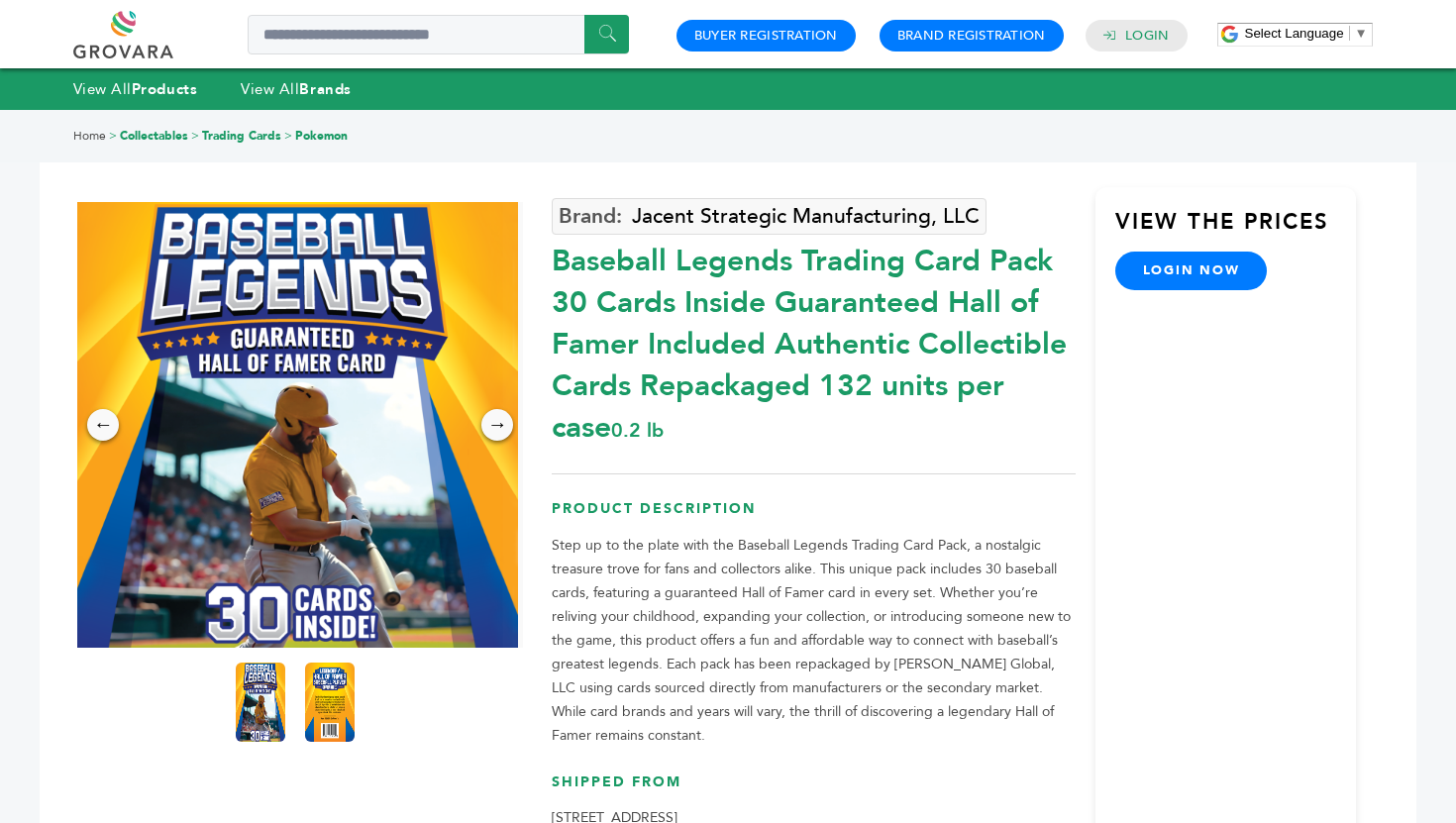 click on "******
0															0
Buyer Registration
Brand Registration
Login
Select Language ​ ▼
Menu" at bounding box center [728, 34] 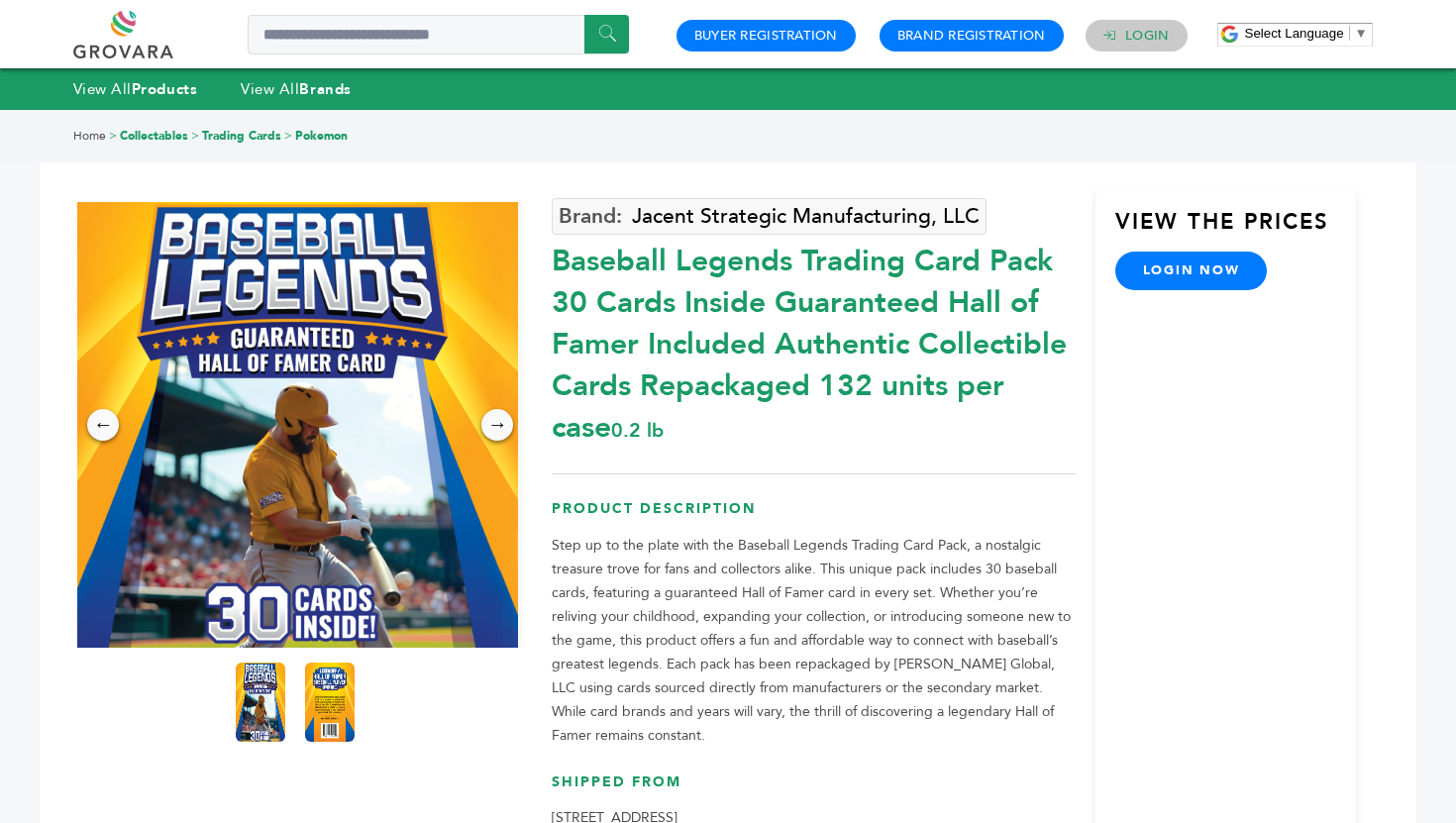 click on "Login" at bounding box center [1147, 36] 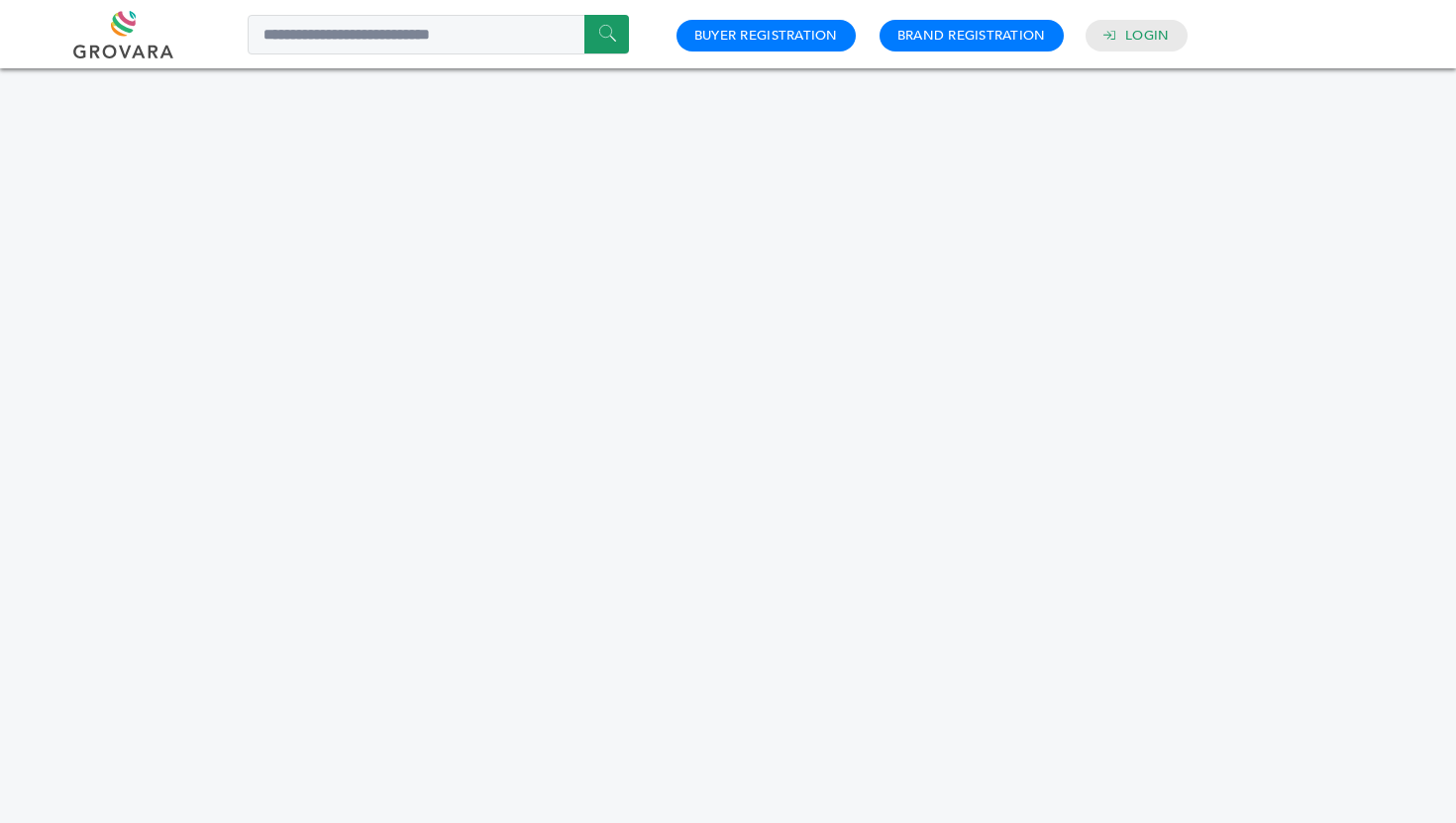scroll, scrollTop: 0, scrollLeft: 0, axis: both 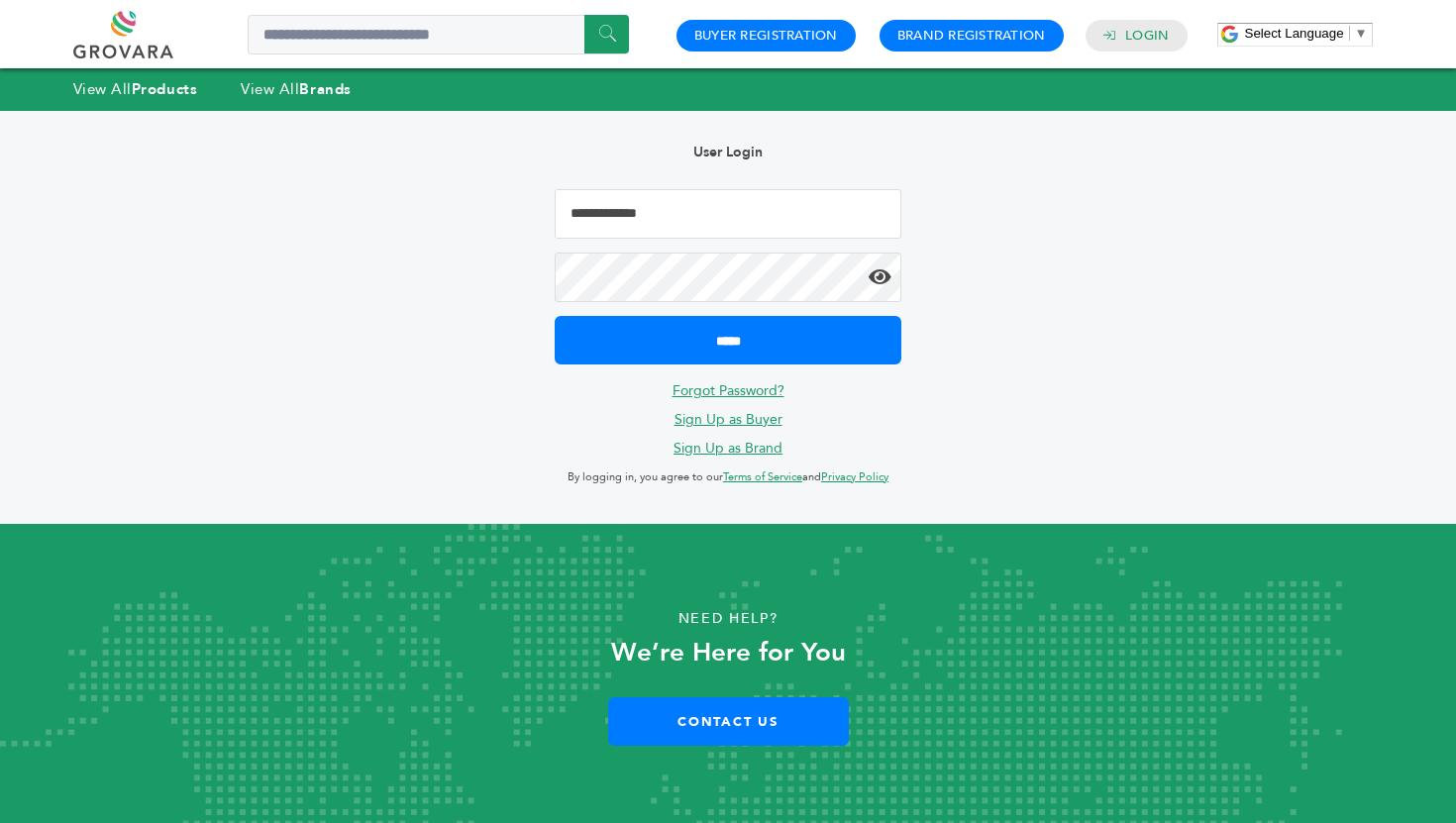 click at bounding box center [728, 214] 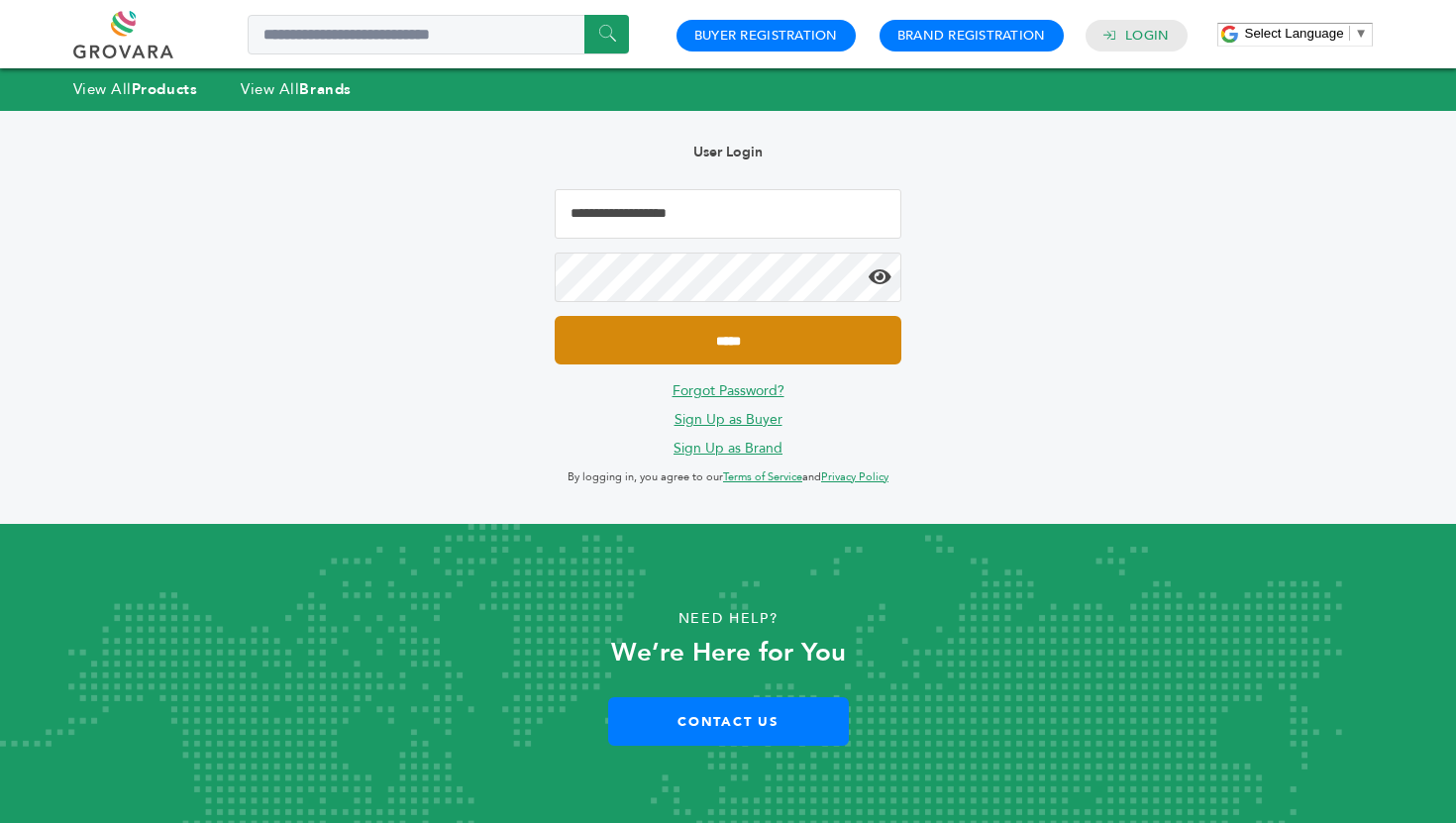 click on "*****" at bounding box center [728, 340] 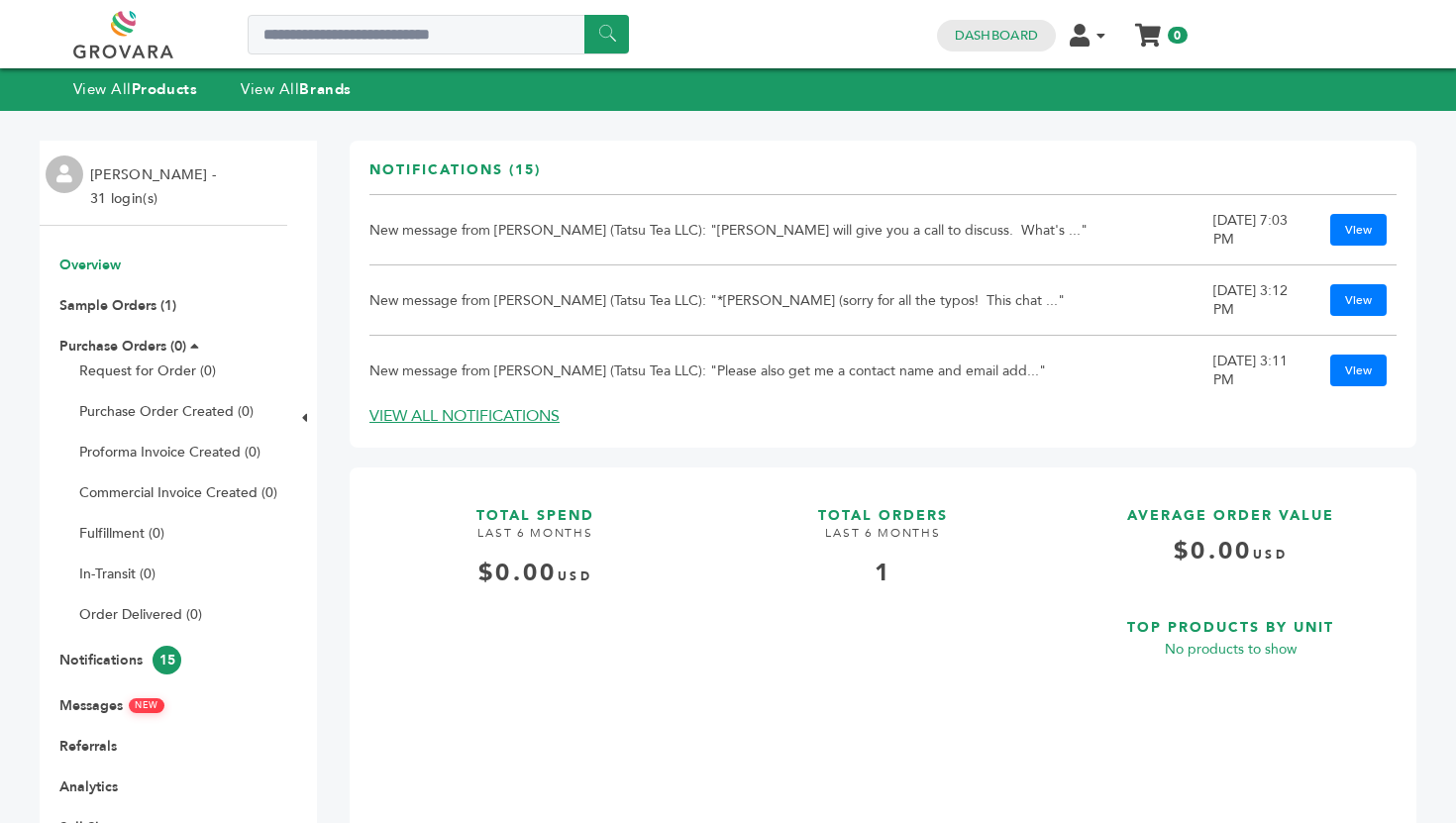scroll, scrollTop: 0, scrollLeft: 0, axis: both 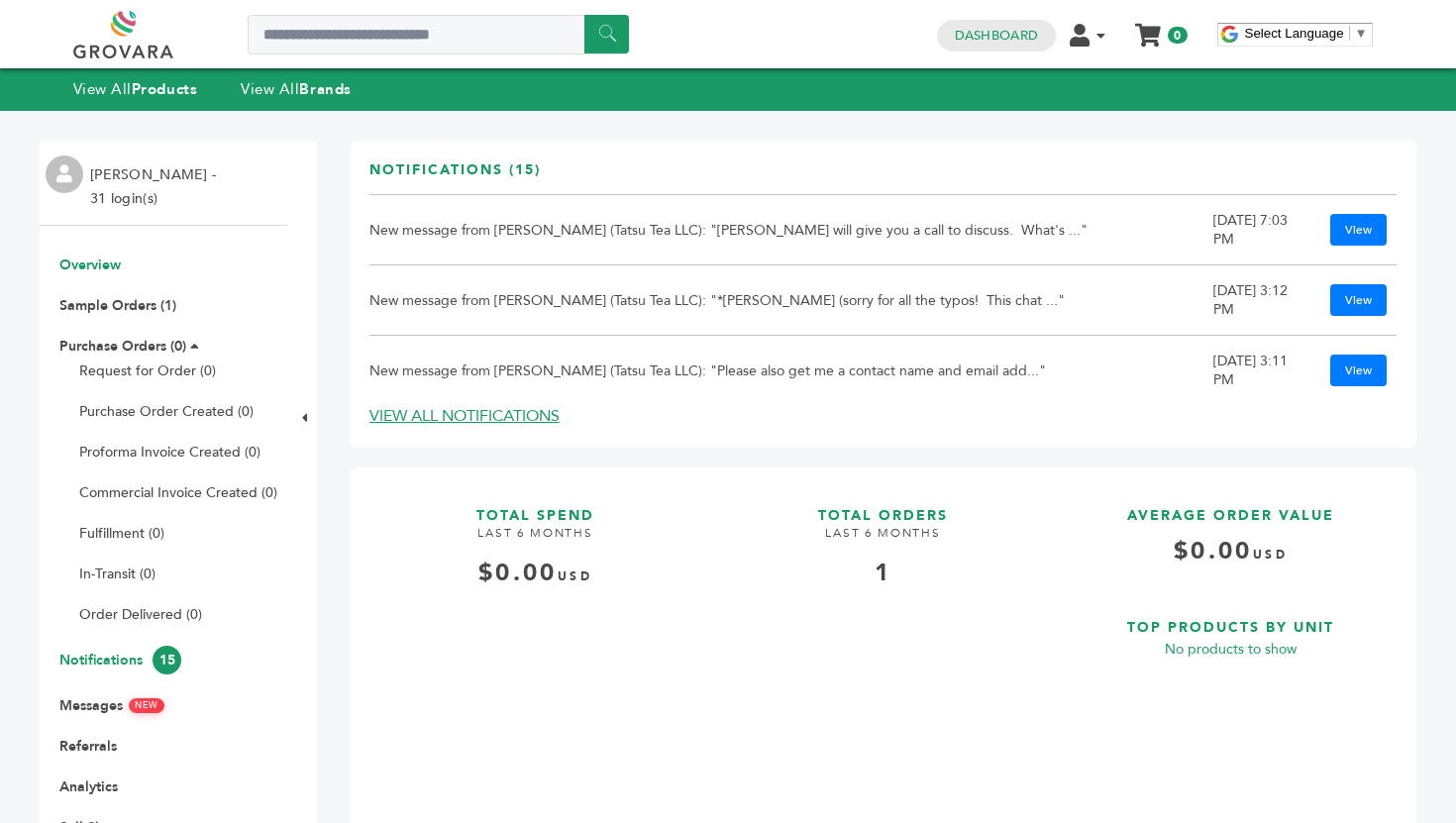 click on "Notifications
15" at bounding box center [120, 660] 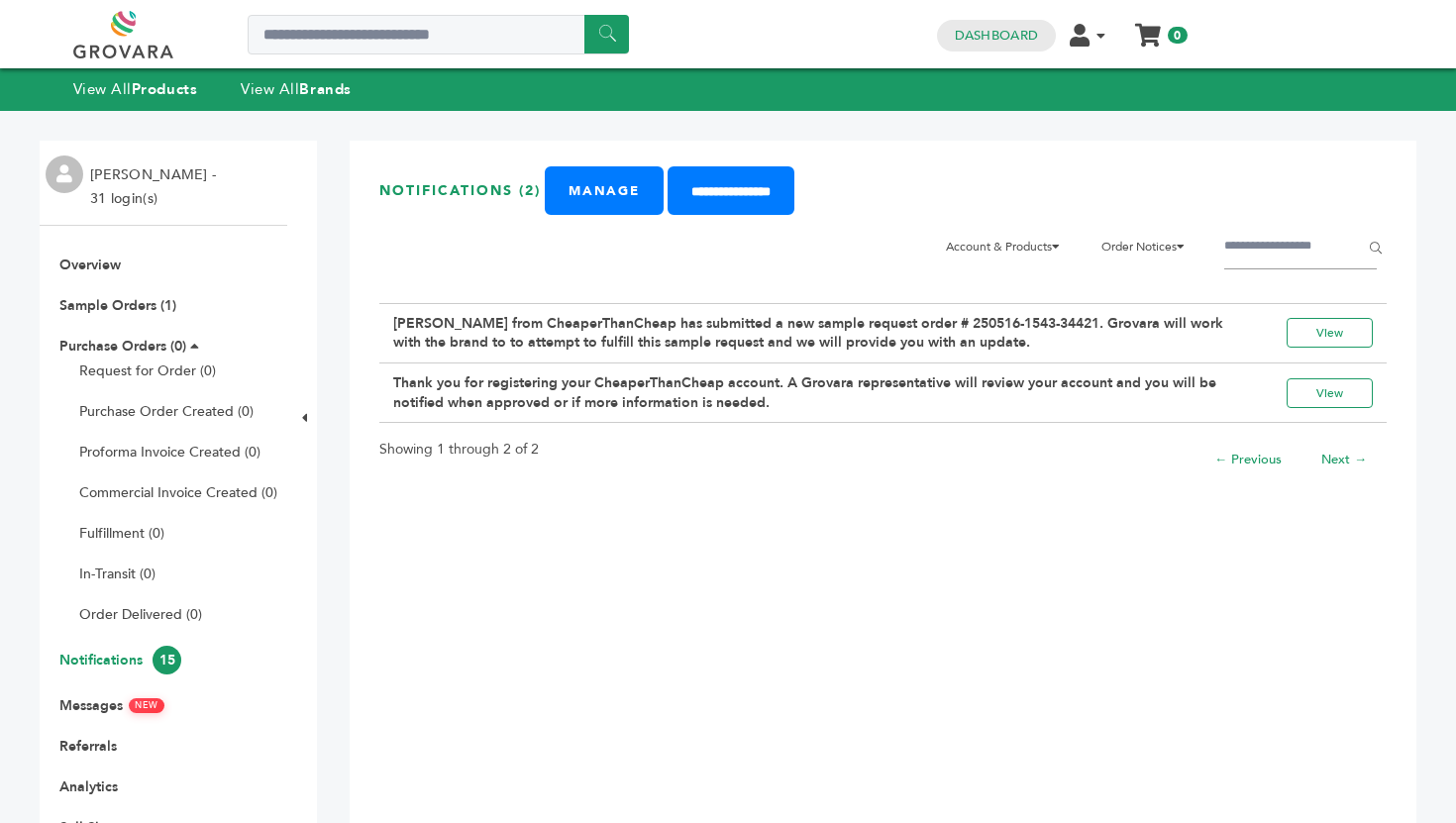 scroll, scrollTop: 0, scrollLeft: 0, axis: both 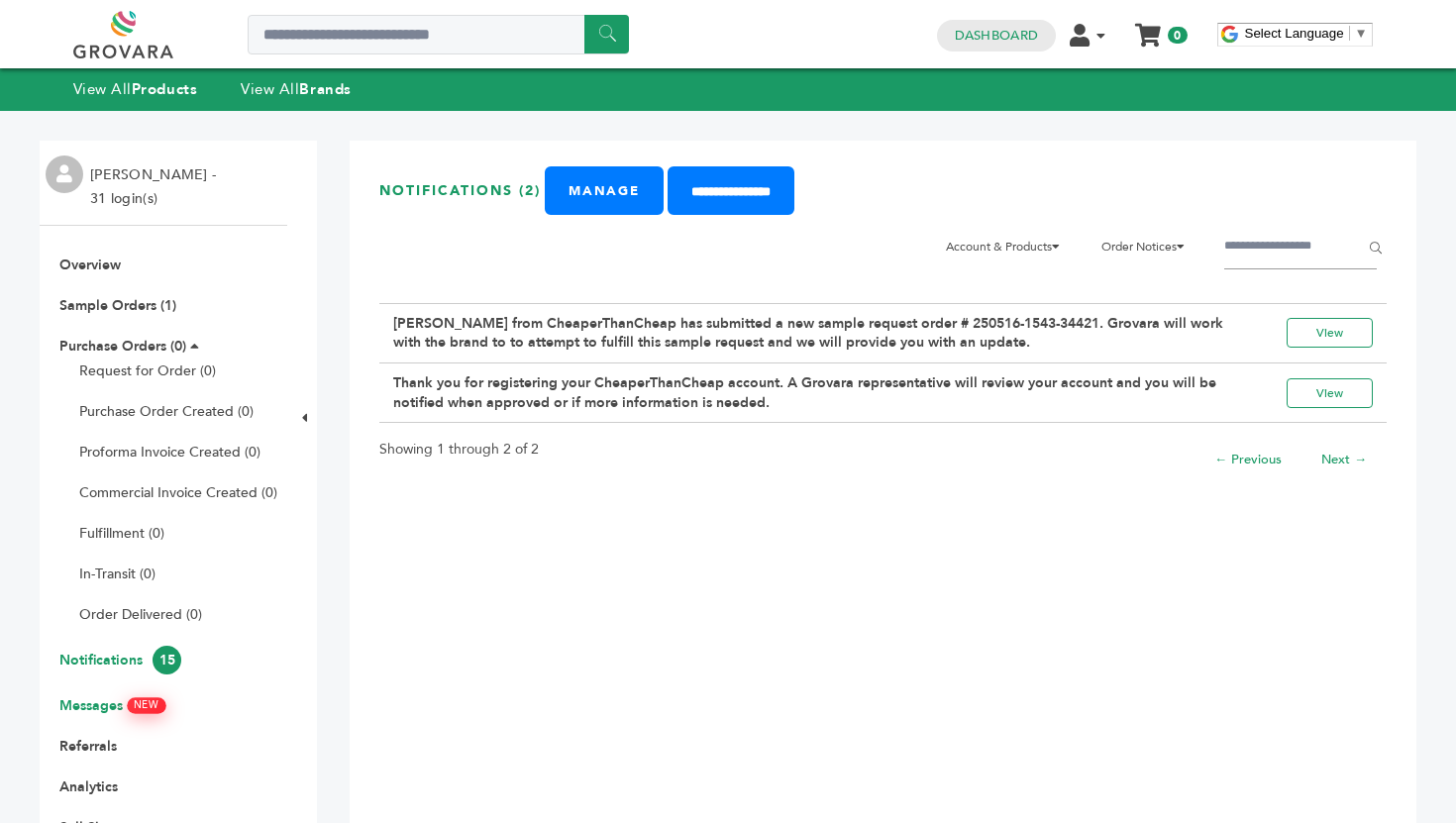 click on "Messages
NEW" at bounding box center [112, 705] 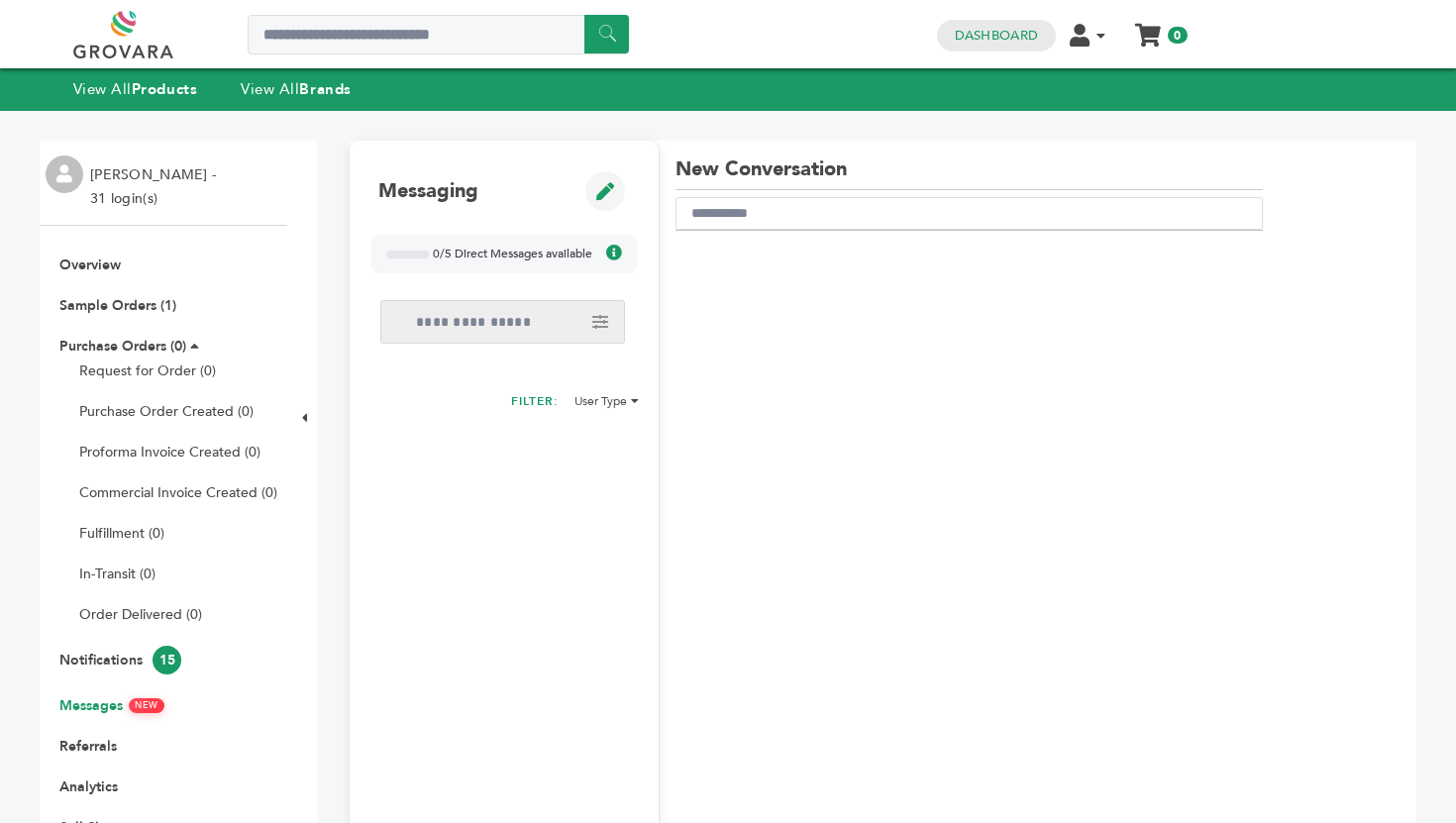scroll, scrollTop: 0, scrollLeft: 0, axis: both 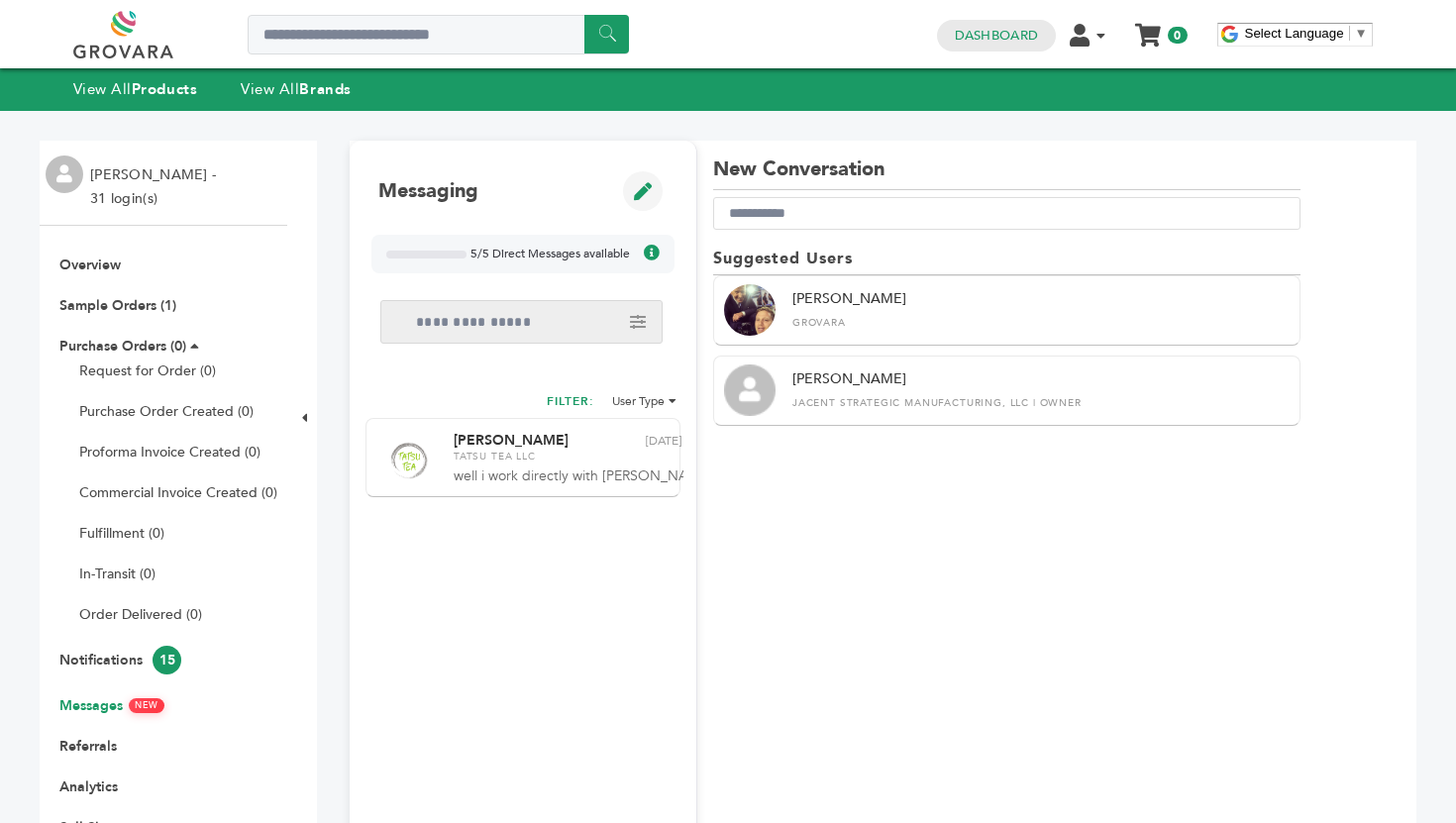 click on "View All  Products
View All  Brands" at bounding box center (728, 89) 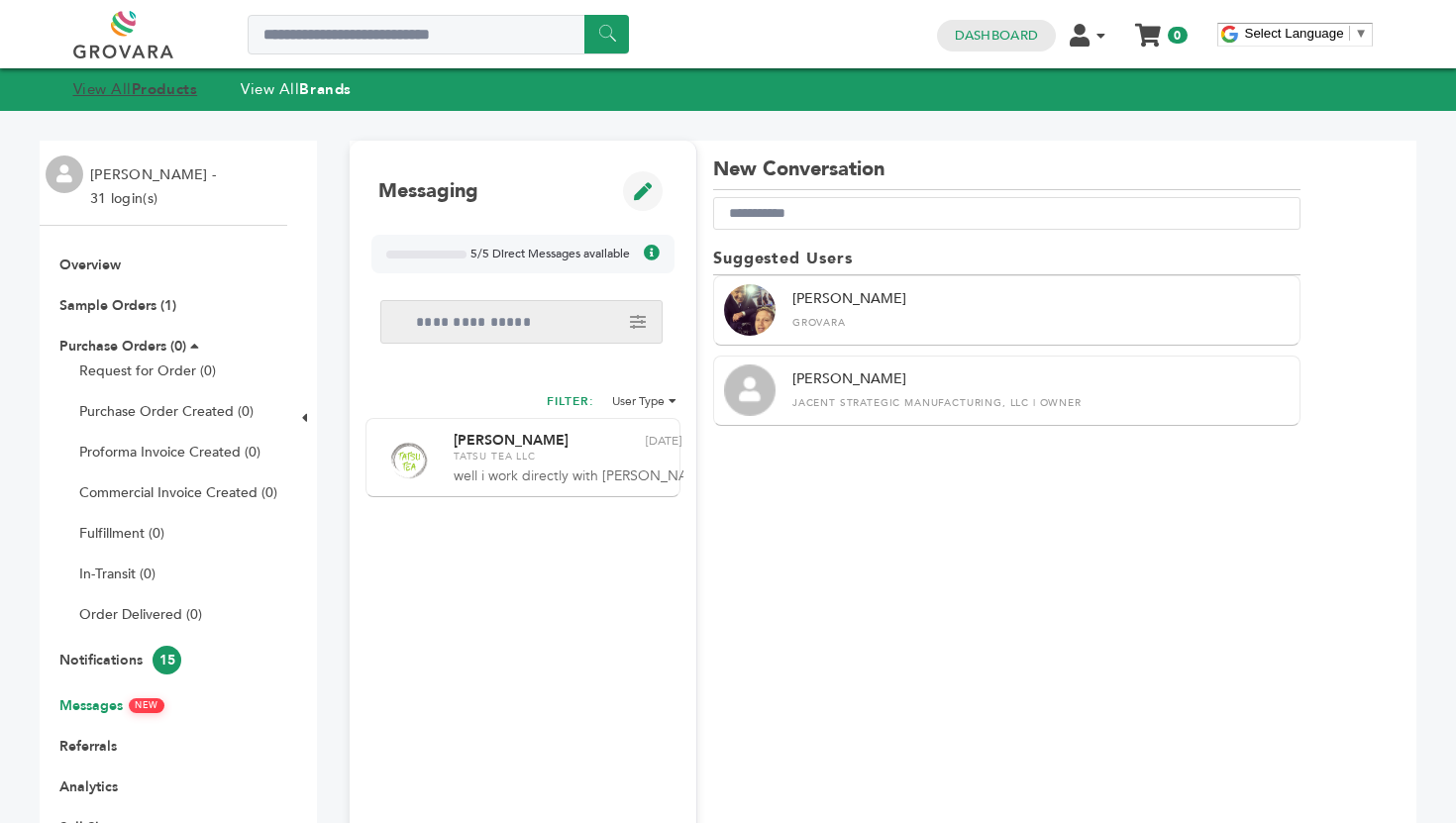 click on "Products" at bounding box center (164, 89) 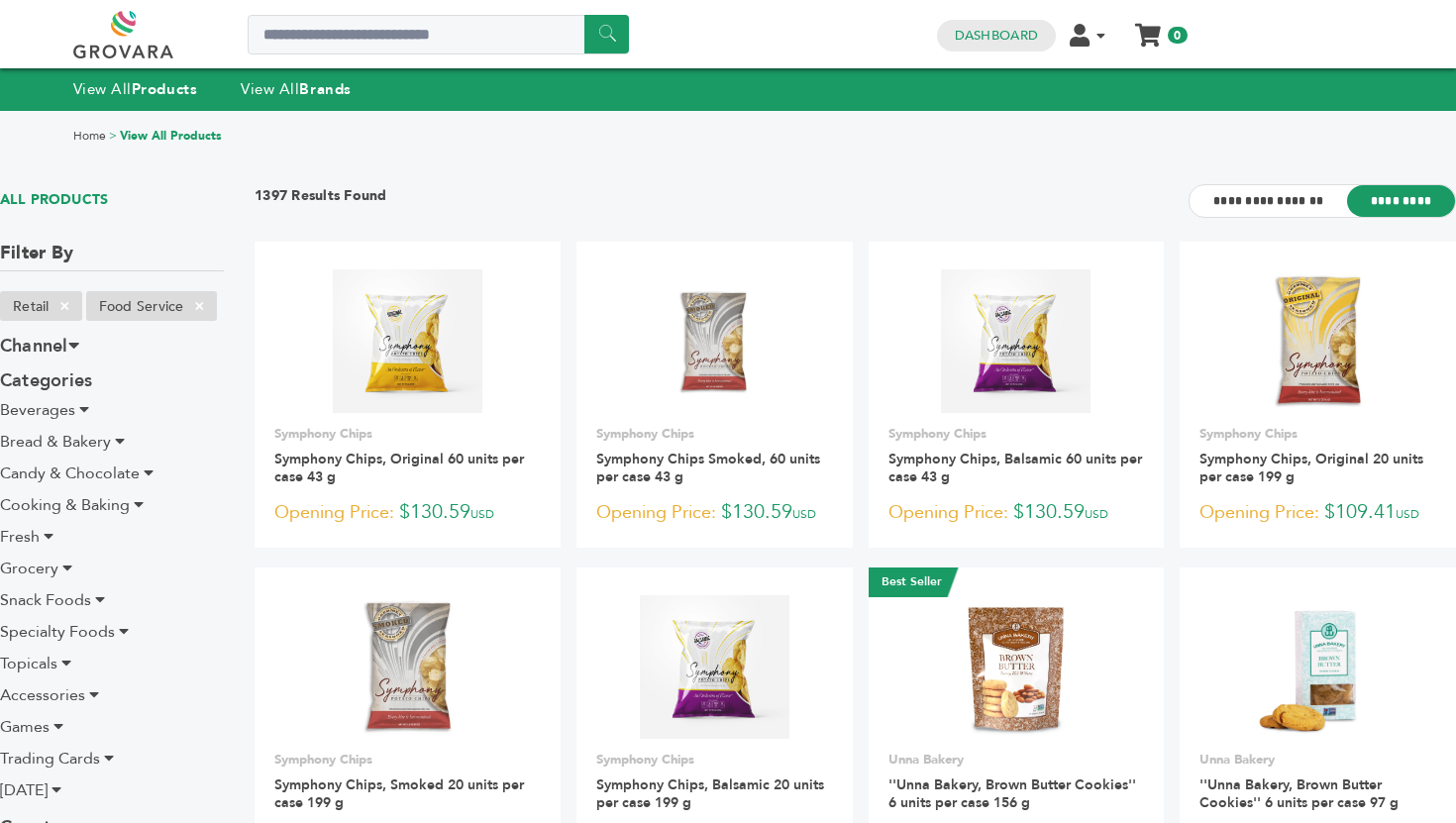 scroll, scrollTop: 0, scrollLeft: 0, axis: both 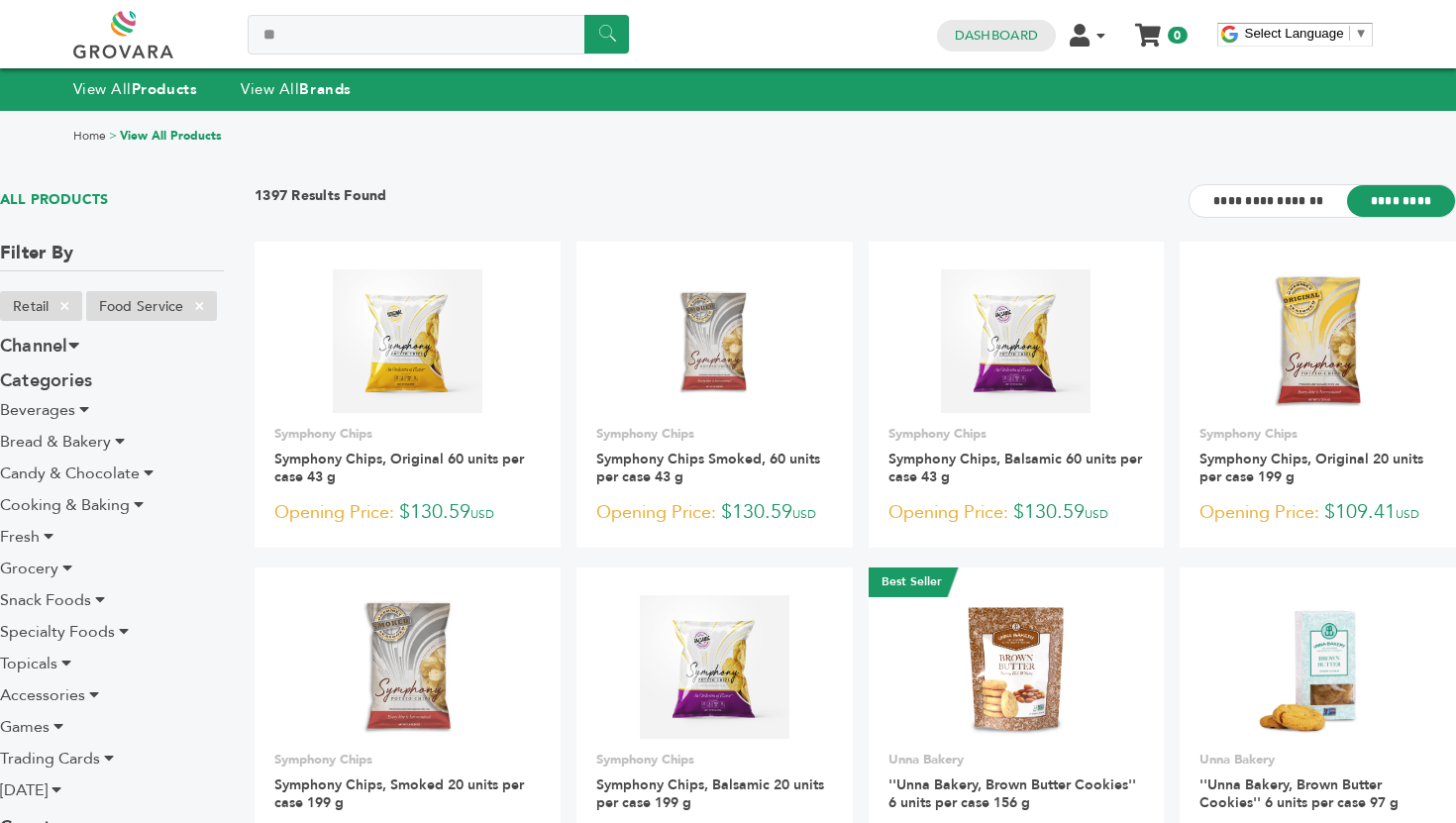 type on "**********" 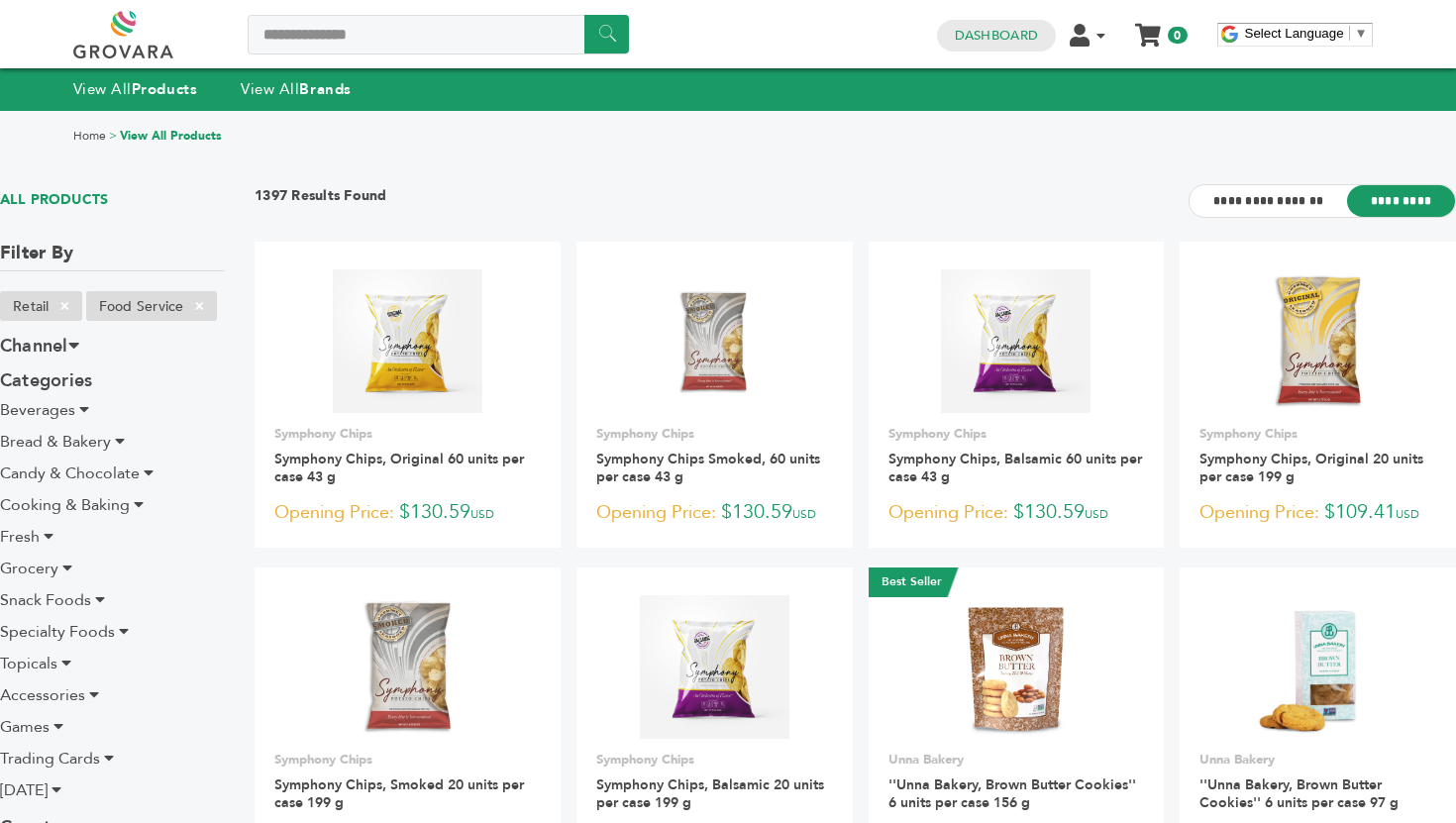 click on "******" at bounding box center (606, 34) 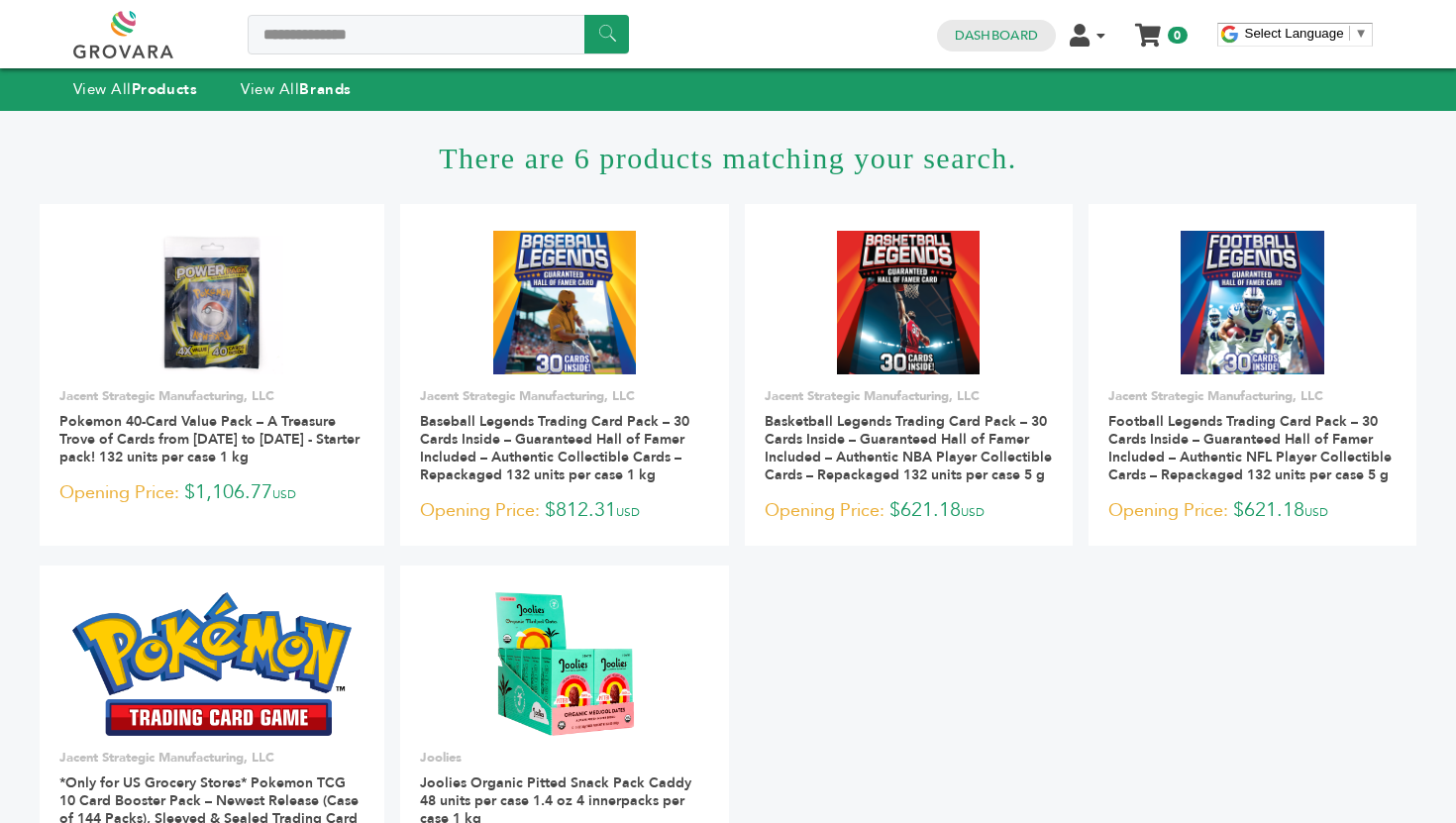 scroll, scrollTop: 0, scrollLeft: 0, axis: both 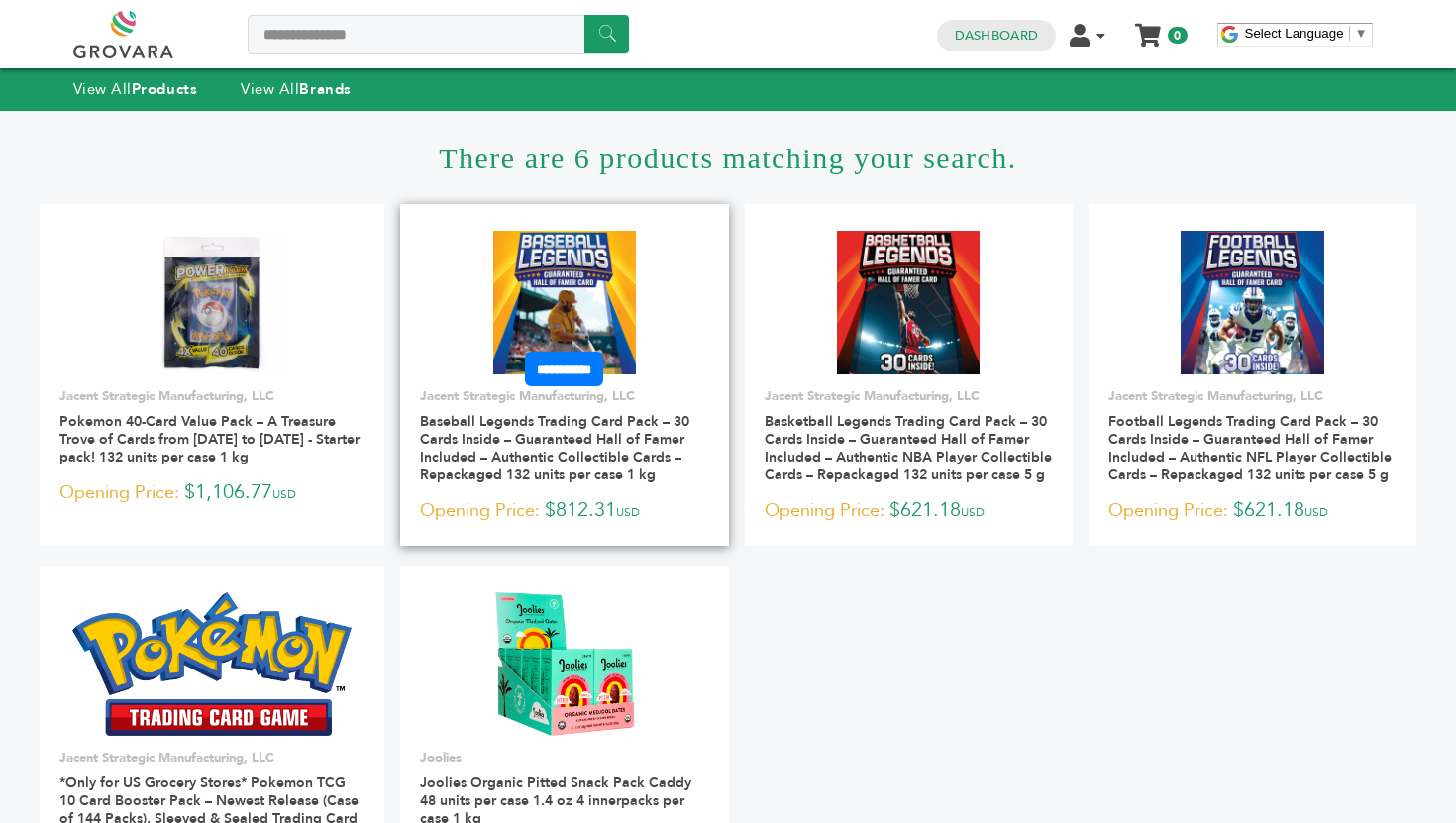 click on "Jacent Strategic Manufacturing, LLC" at bounding box center (564, 396) 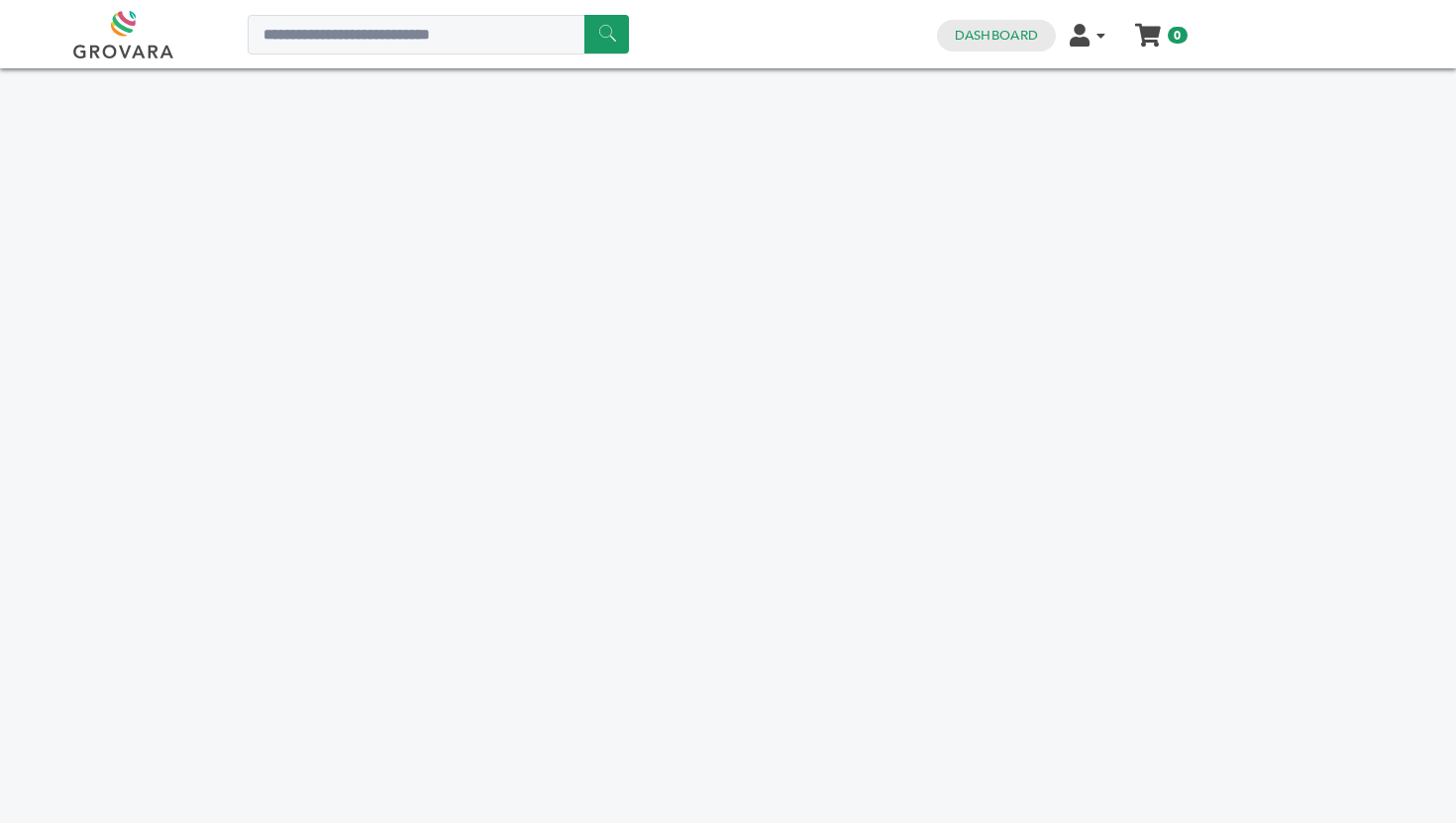 scroll, scrollTop: 0, scrollLeft: 0, axis: both 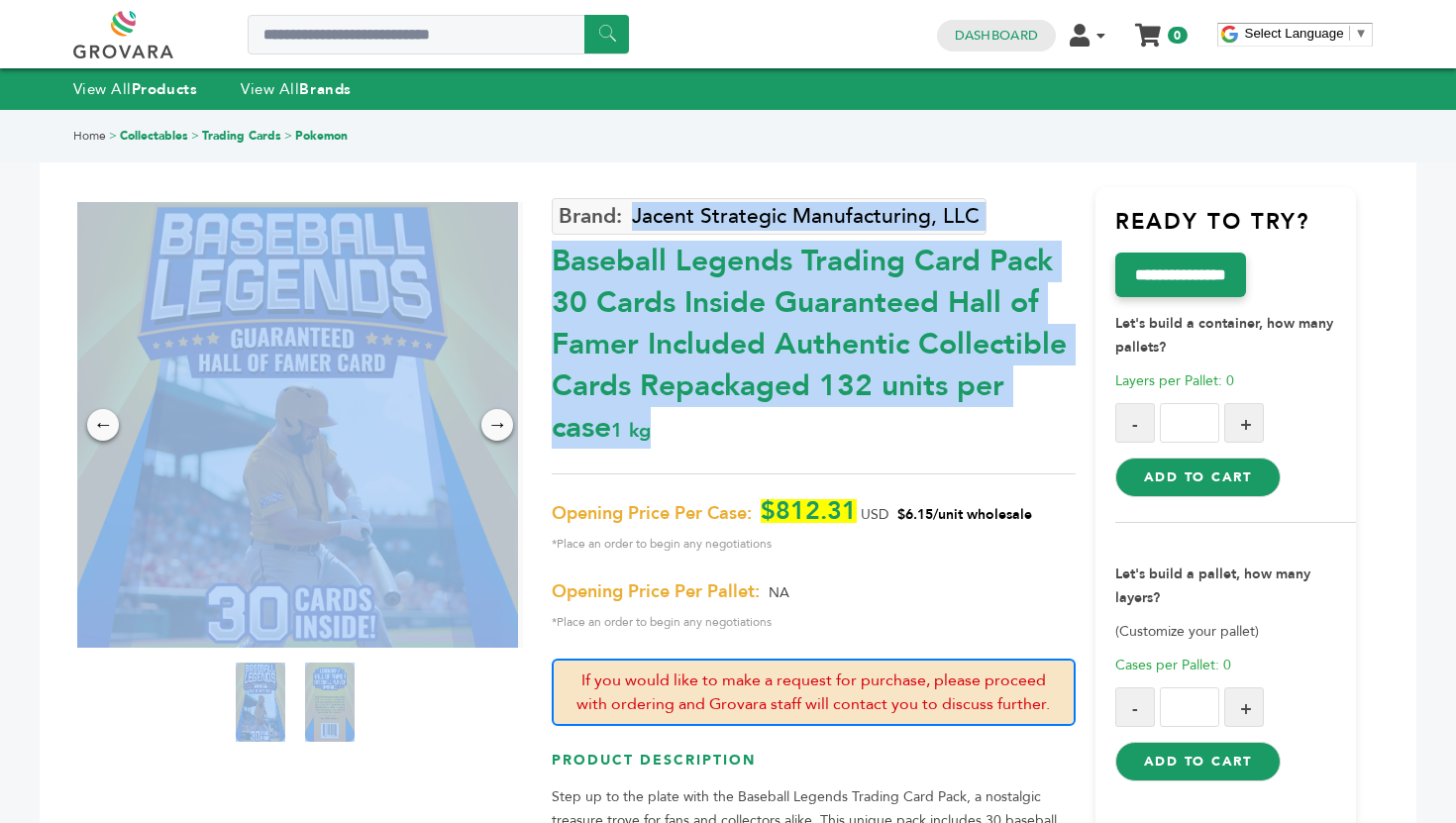 drag, startPoint x: 551, startPoint y: 259, endPoint x: 1052, endPoint y: 414, distance: 524.42921 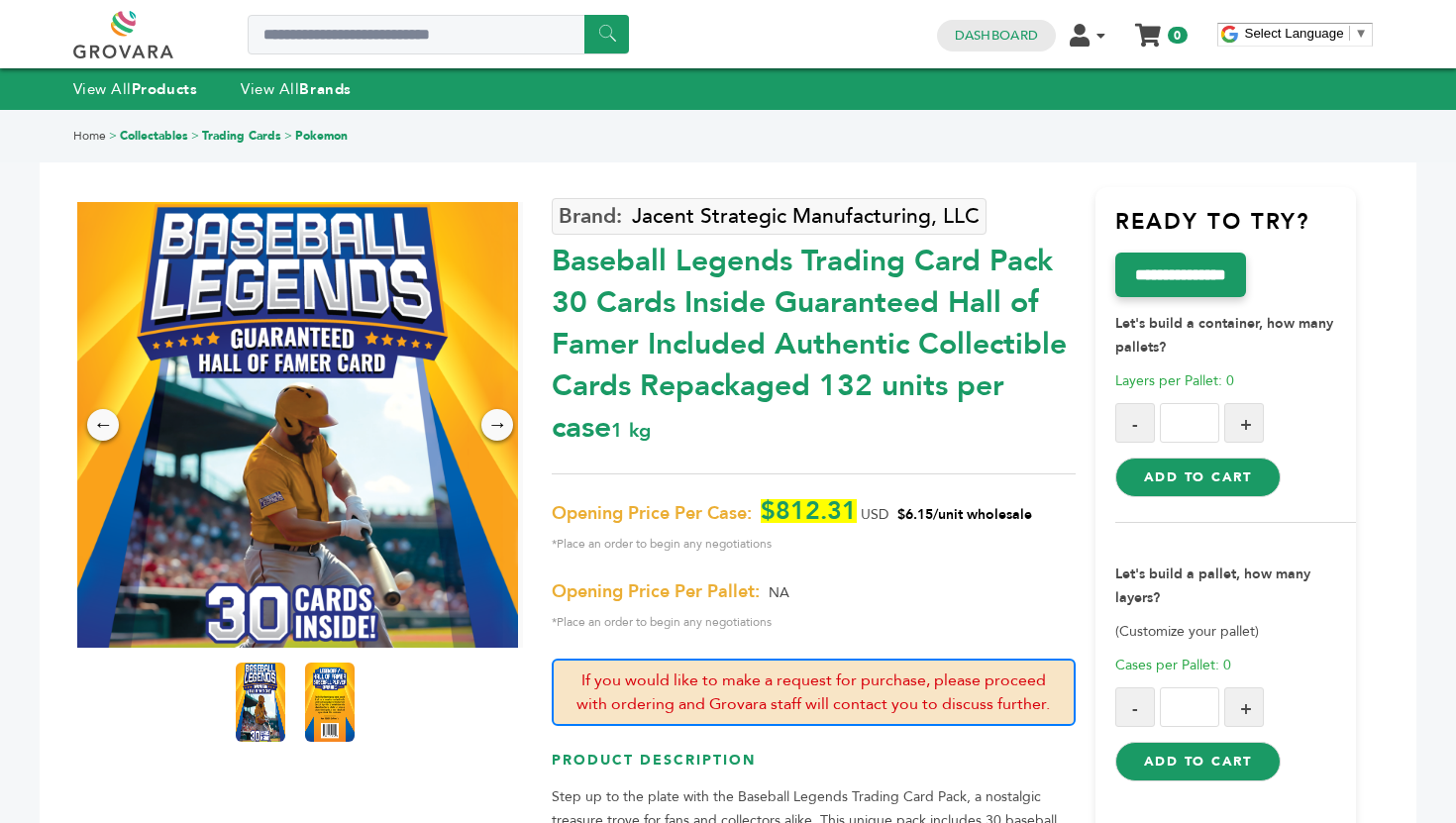 click on "Jacent Strategic Manufacturing, LLC
Baseball Legends Trading Card Pack  30 Cards Inside  Guaranteed Hall of Famer Included  Authentic Collectible Cards  Repackaged 132 units per case                         1 kg
Opening Price Per Case: $812.31   USD  NA" at bounding box center (813, 659) 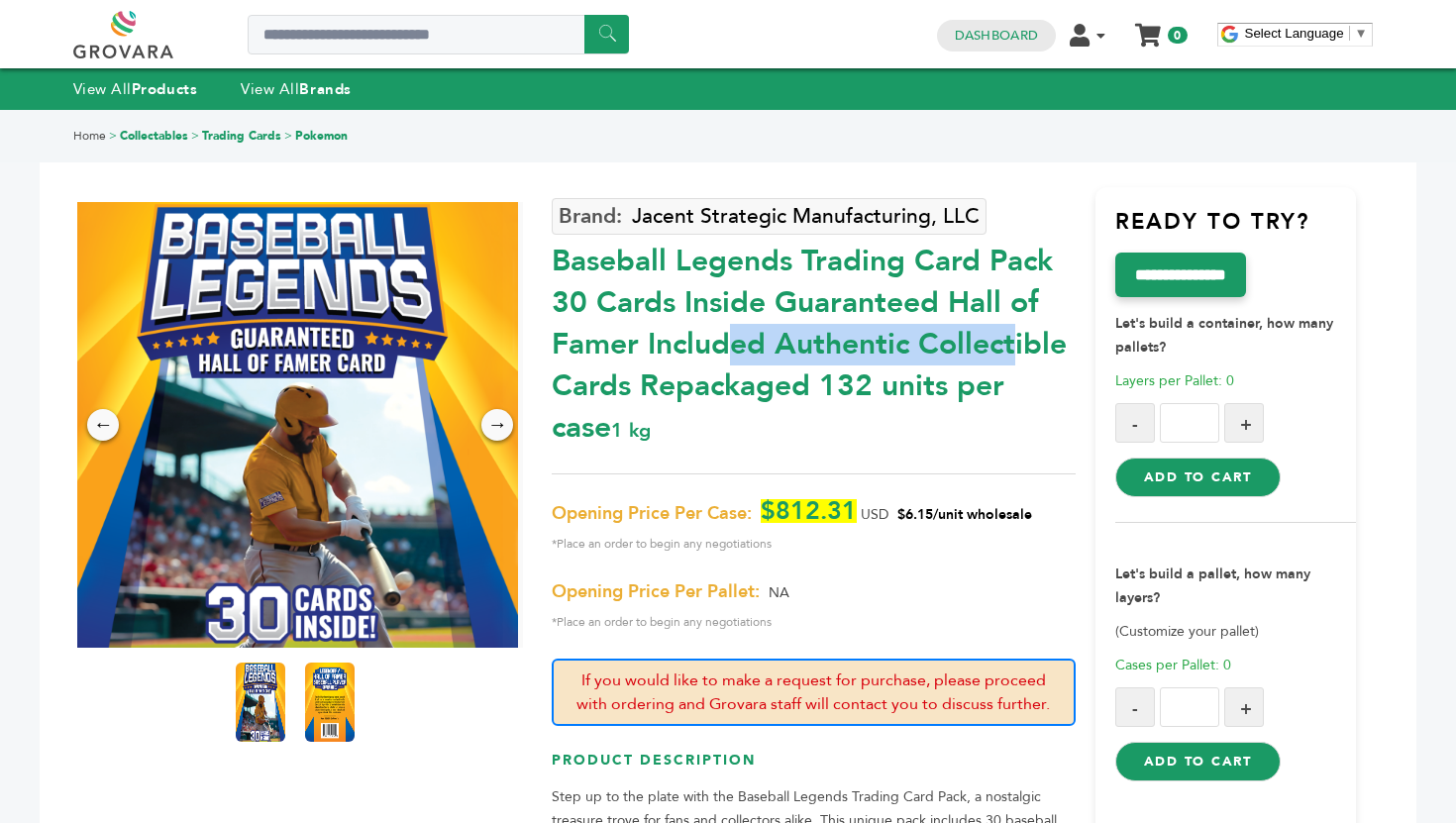 drag, startPoint x: 1070, startPoint y: 276, endPoint x: 814, endPoint y: 320, distance: 259.75373 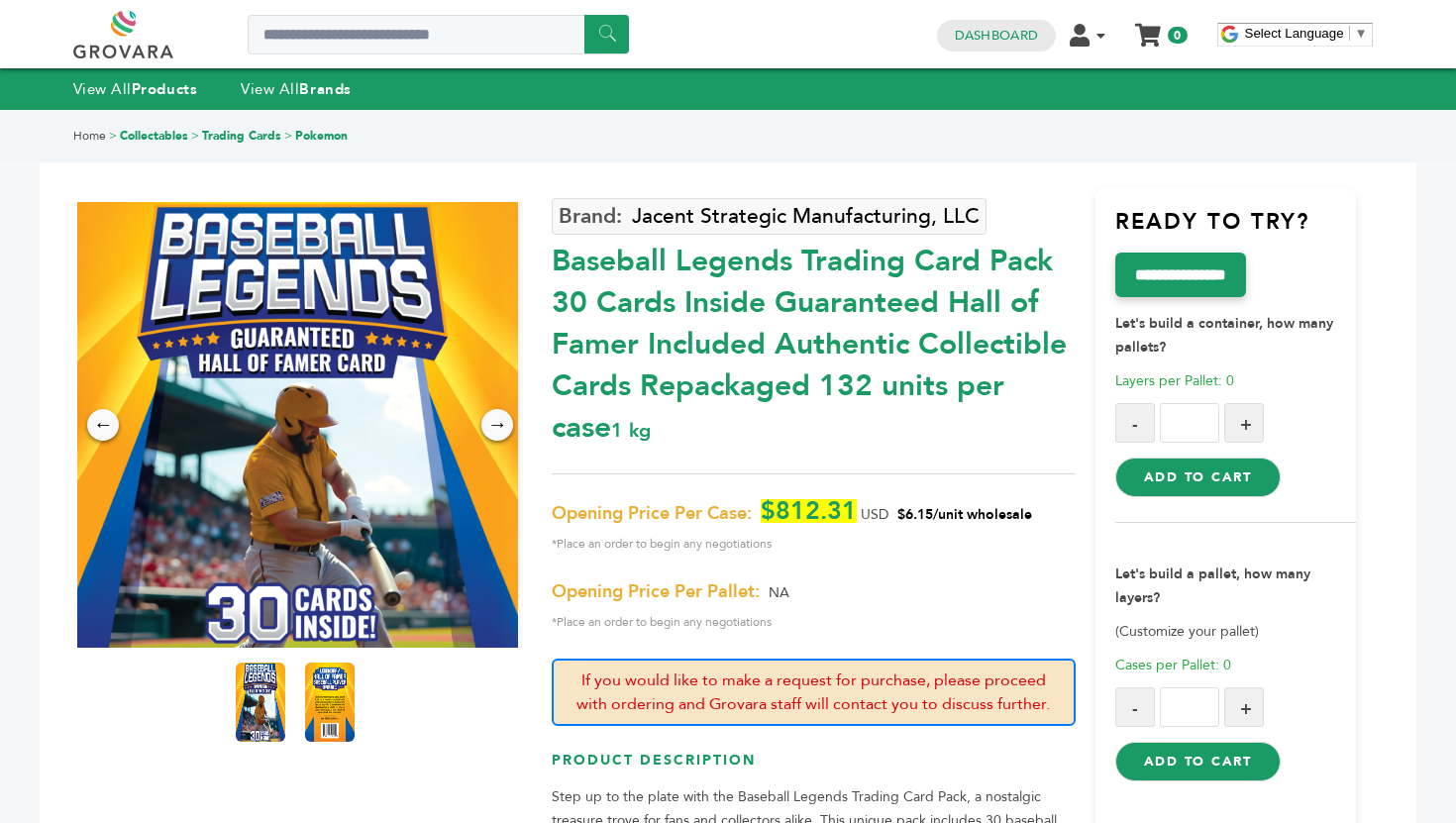 drag, startPoint x: 555, startPoint y: 268, endPoint x: 1081, endPoint y: 373, distance: 536.3777 